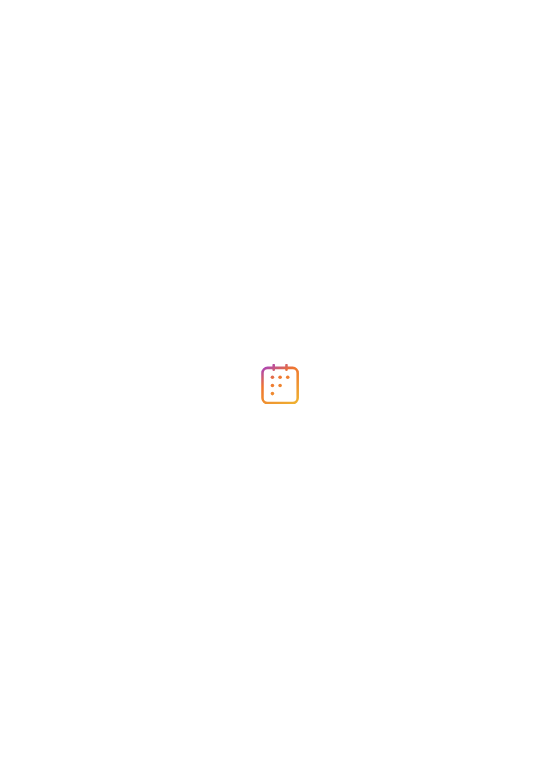 scroll, scrollTop: 0, scrollLeft: 0, axis: both 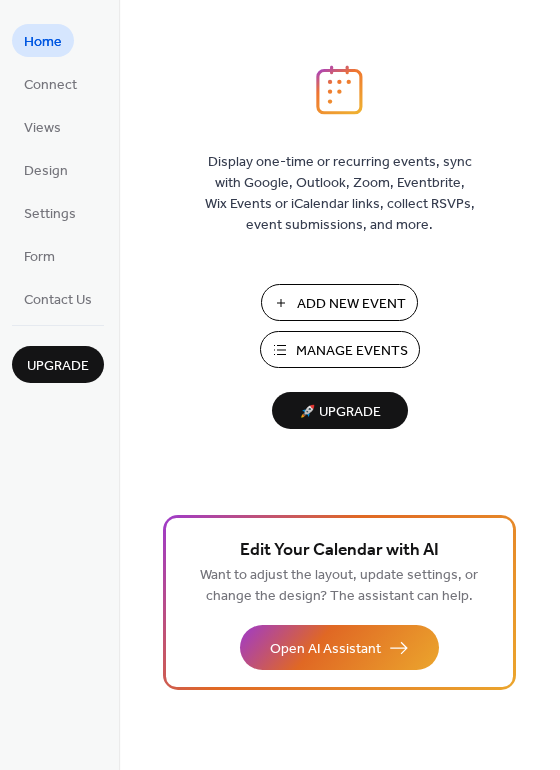 click on "Add New Event" at bounding box center [351, 304] 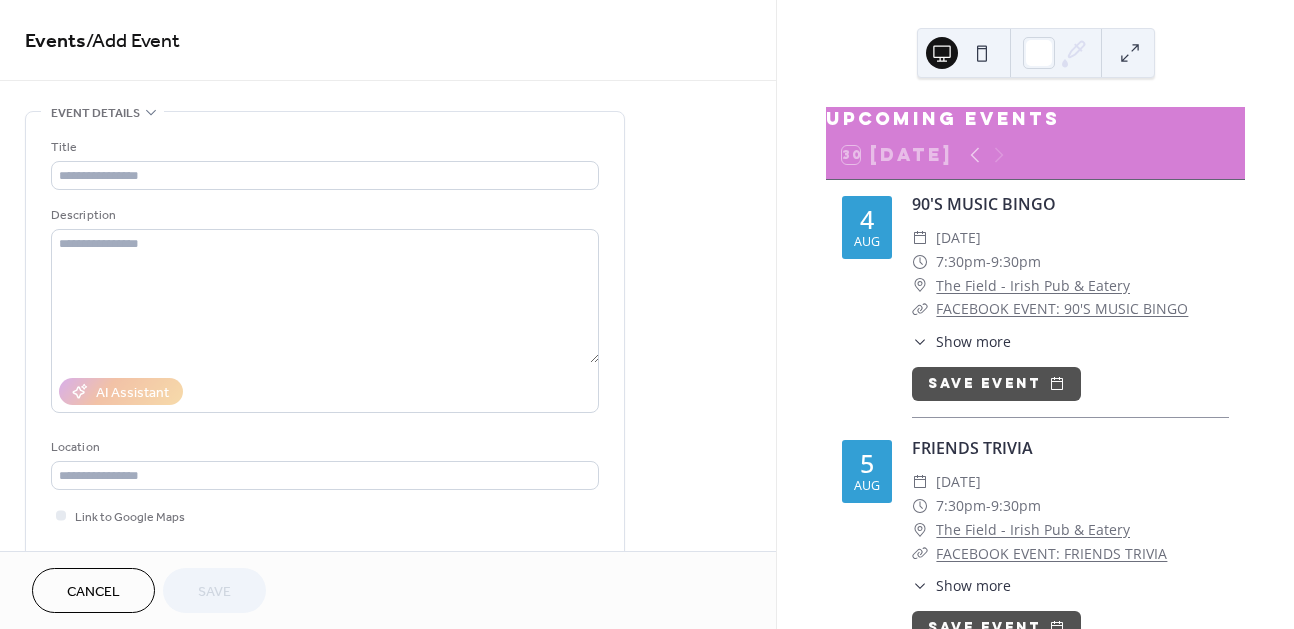scroll, scrollTop: 0, scrollLeft: 0, axis: both 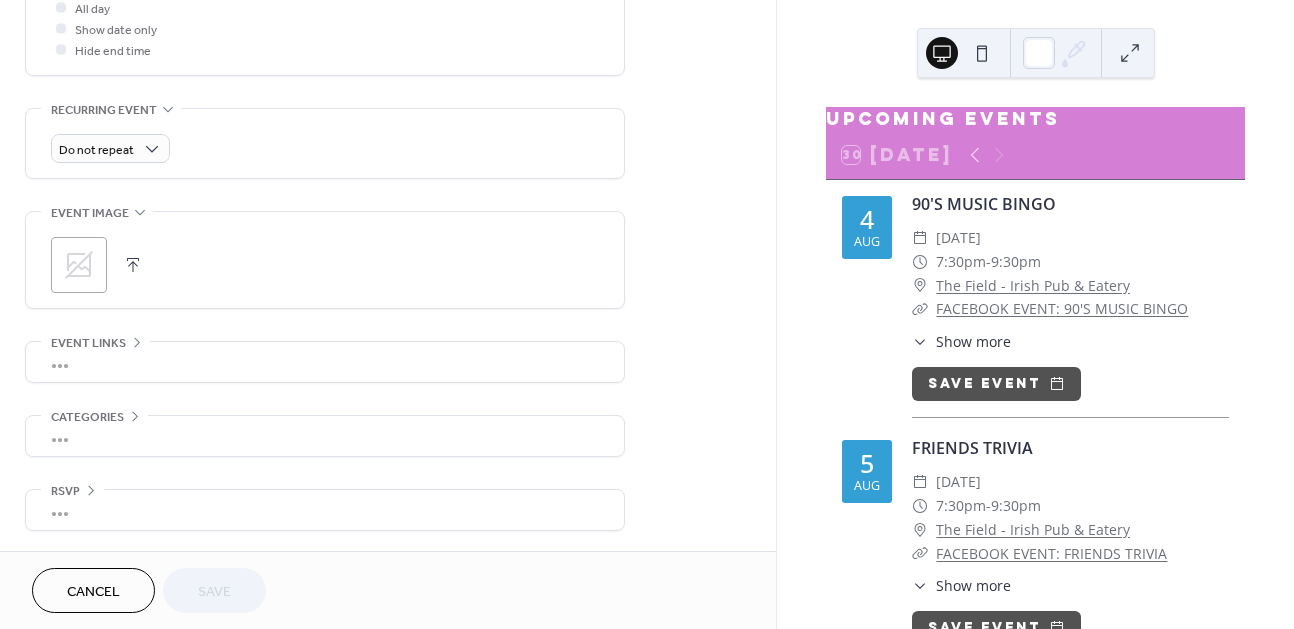 click on "•••" at bounding box center (325, 362) 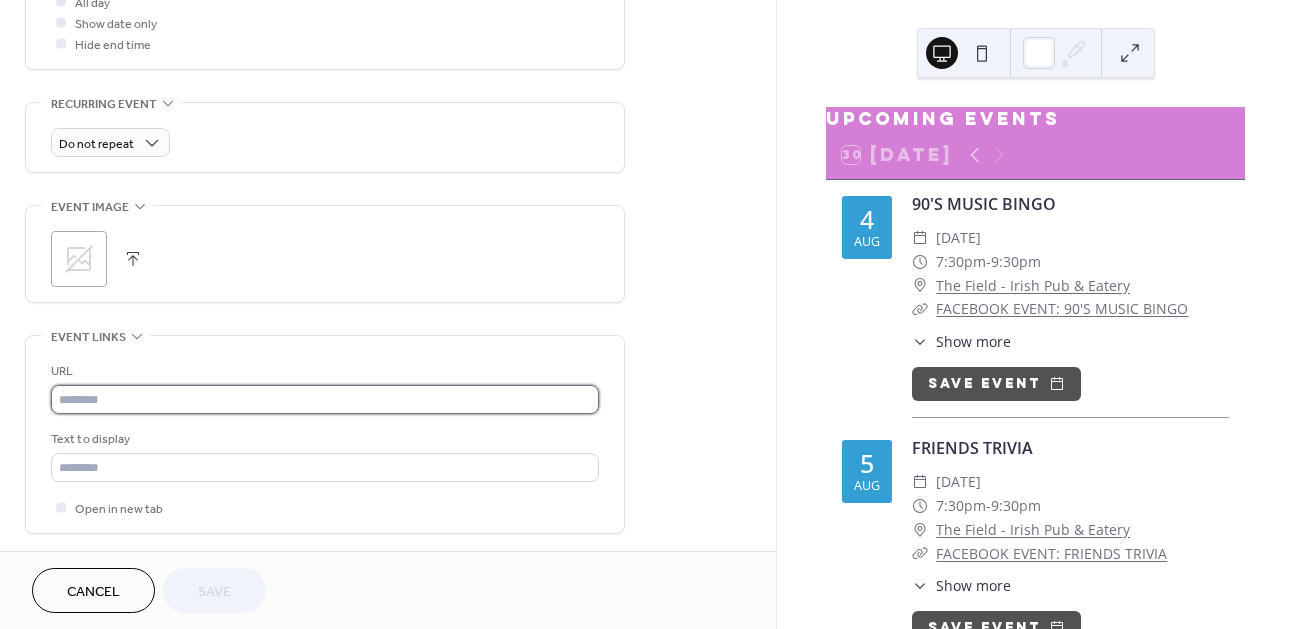 click at bounding box center (325, 399) 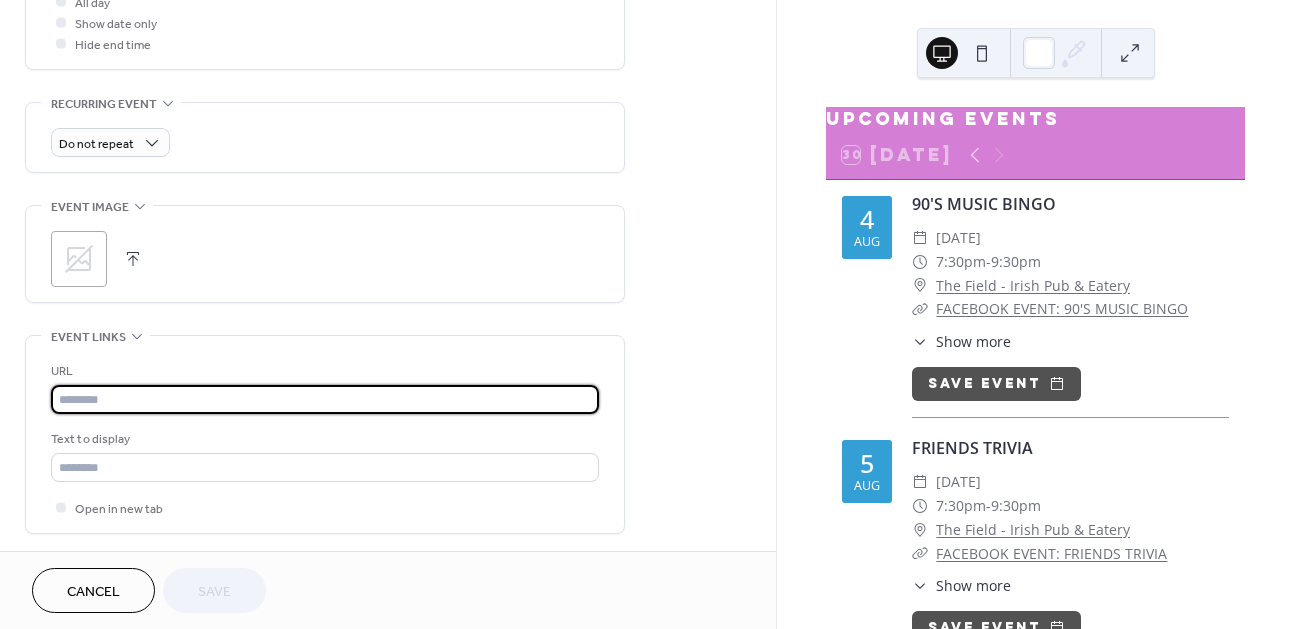 paste on "**********" 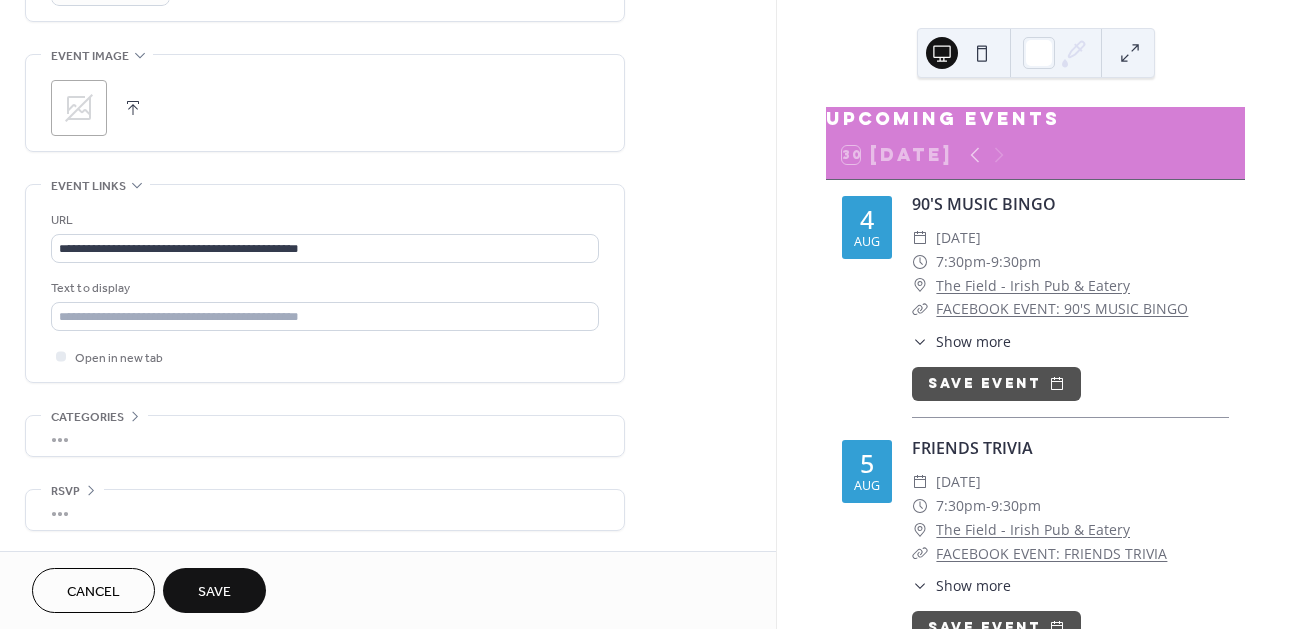 scroll, scrollTop: 945, scrollLeft: 0, axis: vertical 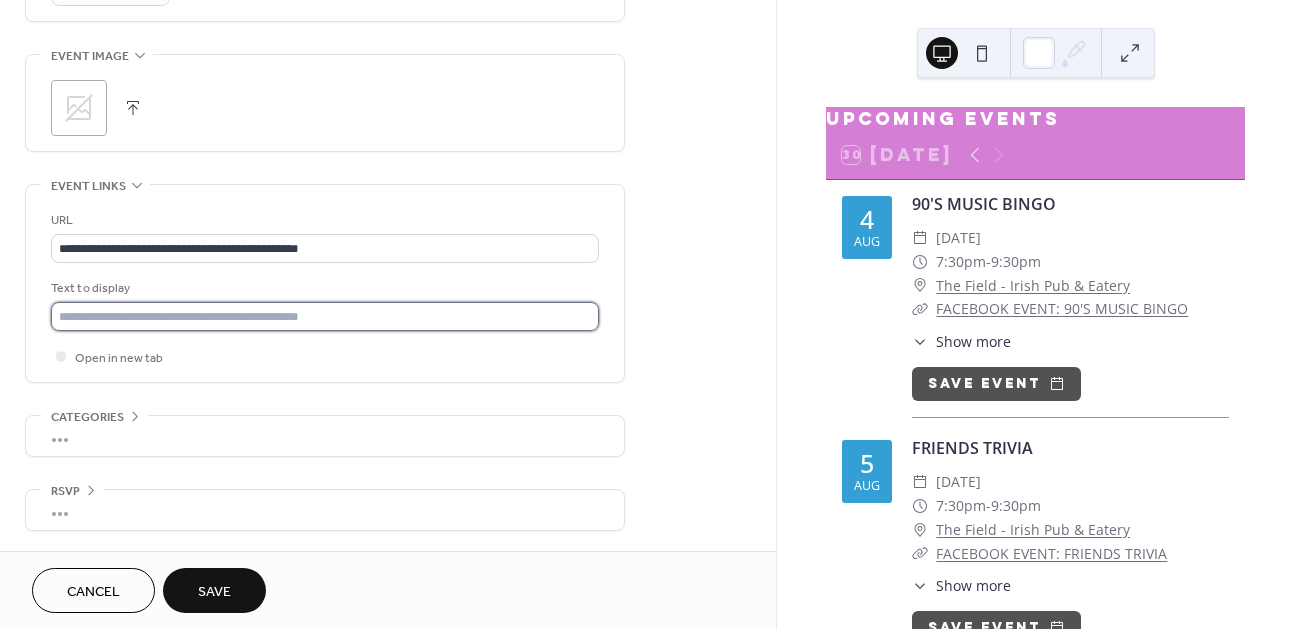 click at bounding box center [325, 316] 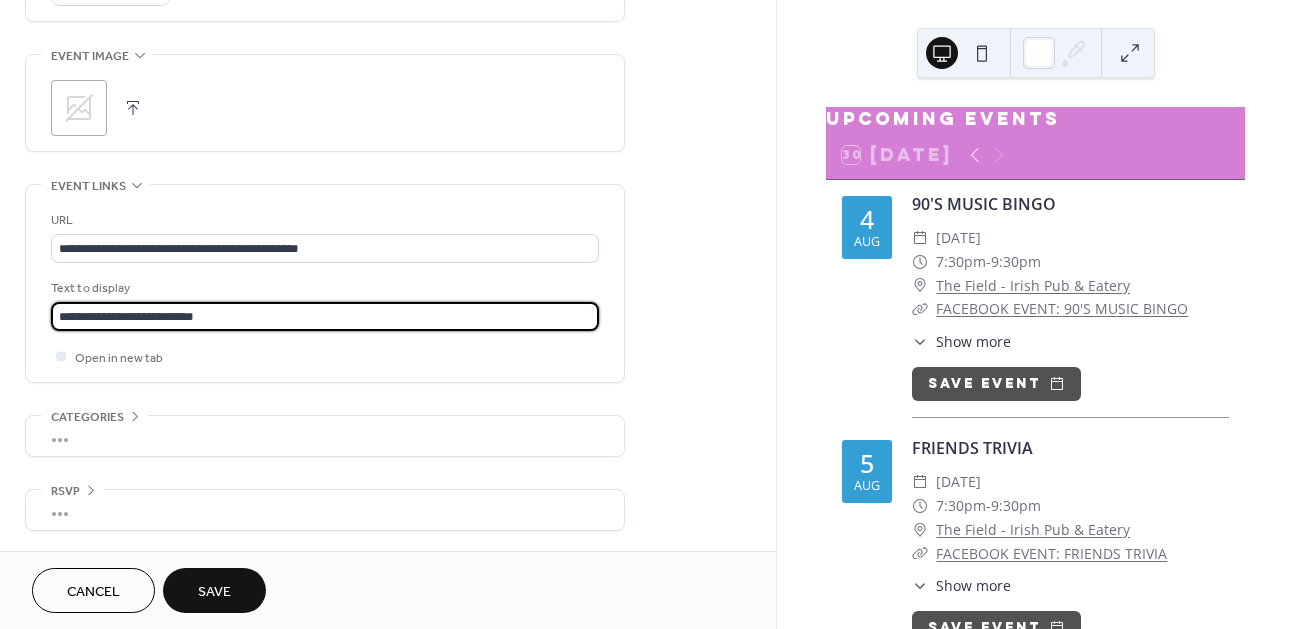 type on "**********" 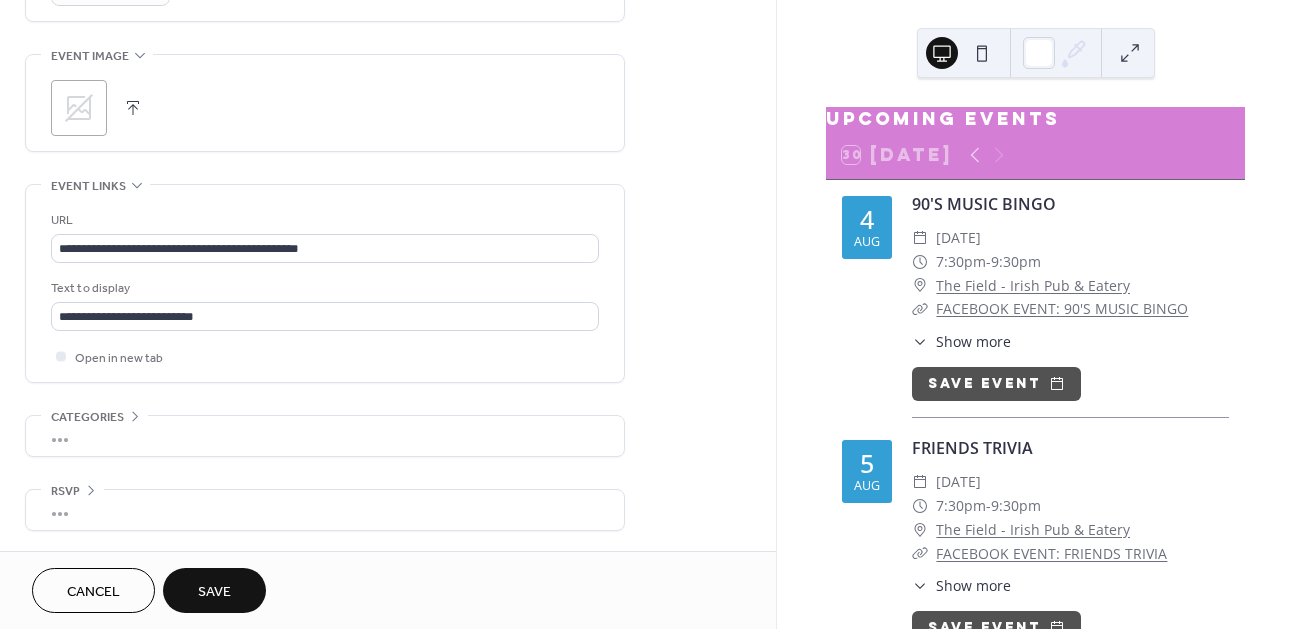 click on ";" at bounding box center [79, 108] 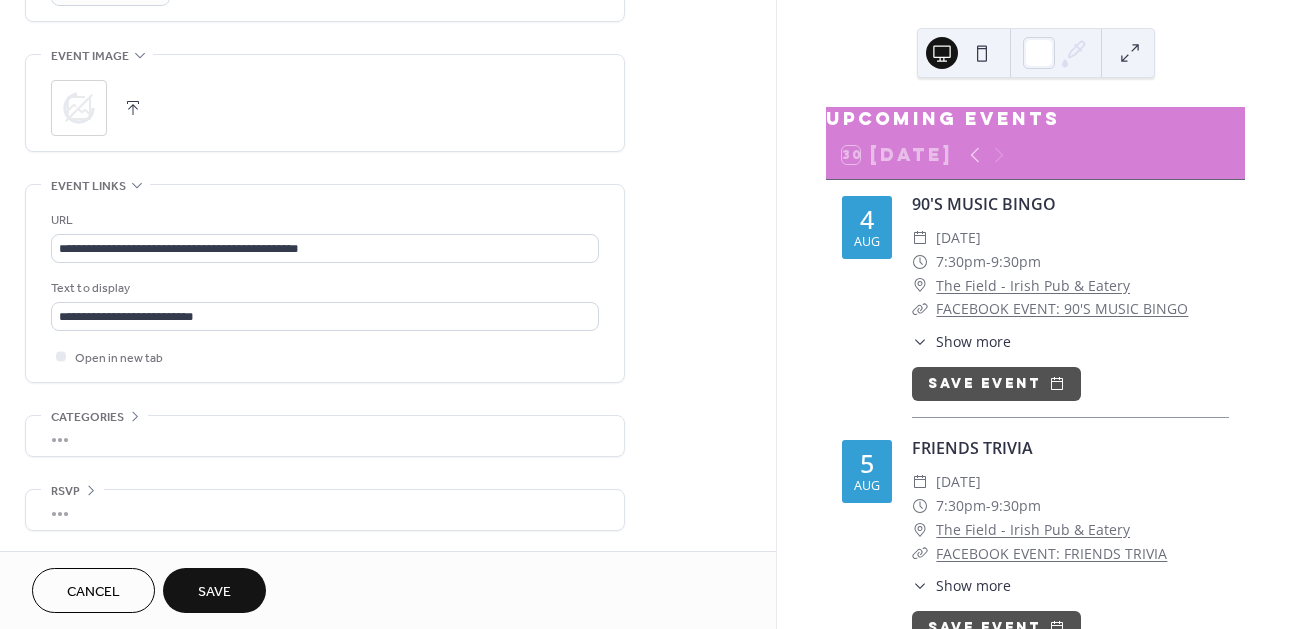 scroll, scrollTop: 705, scrollLeft: 0, axis: vertical 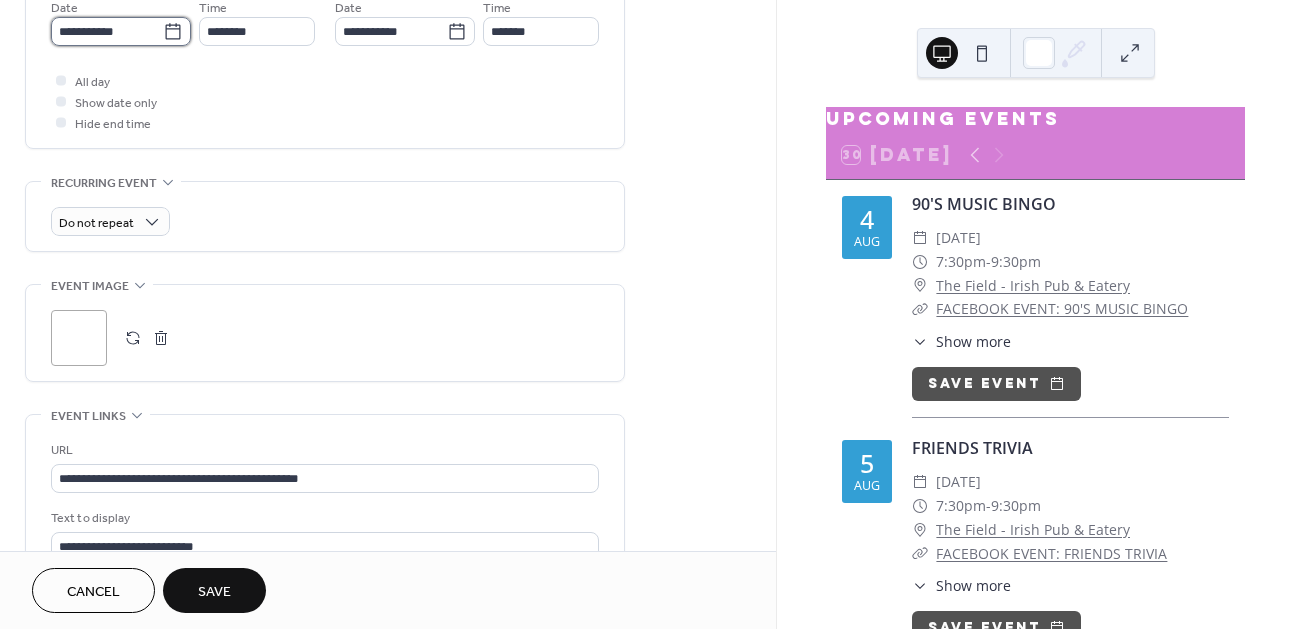 click on "**********" at bounding box center [107, 31] 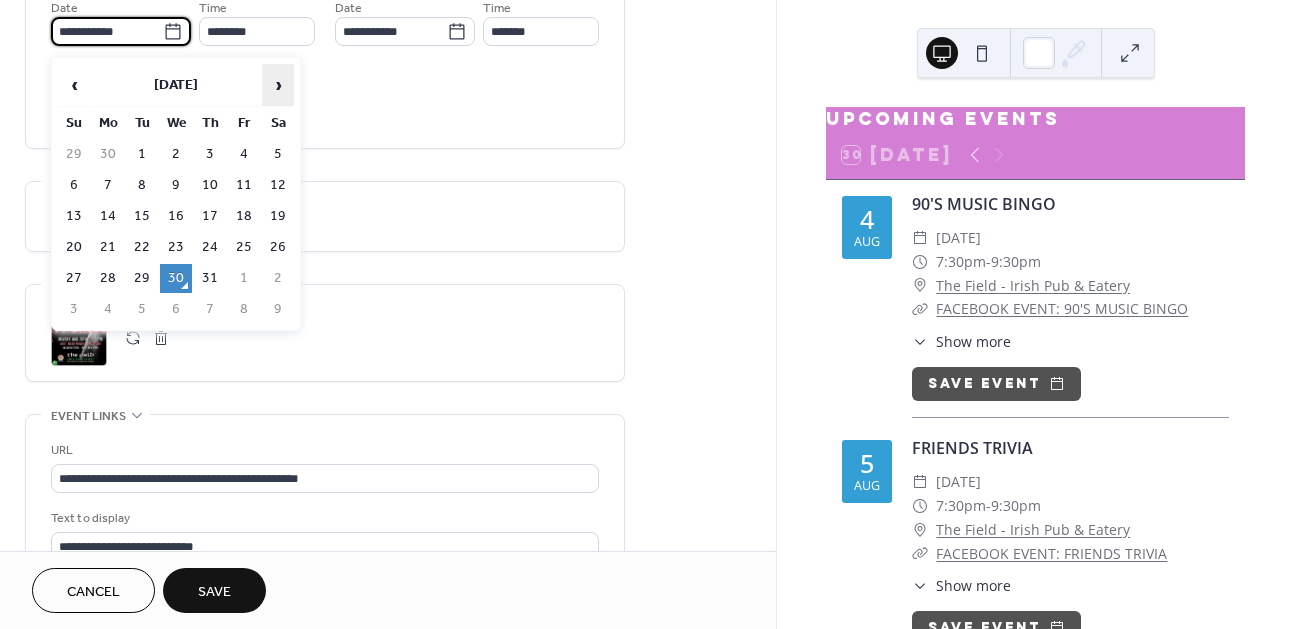 click on "›" at bounding box center (278, 85) 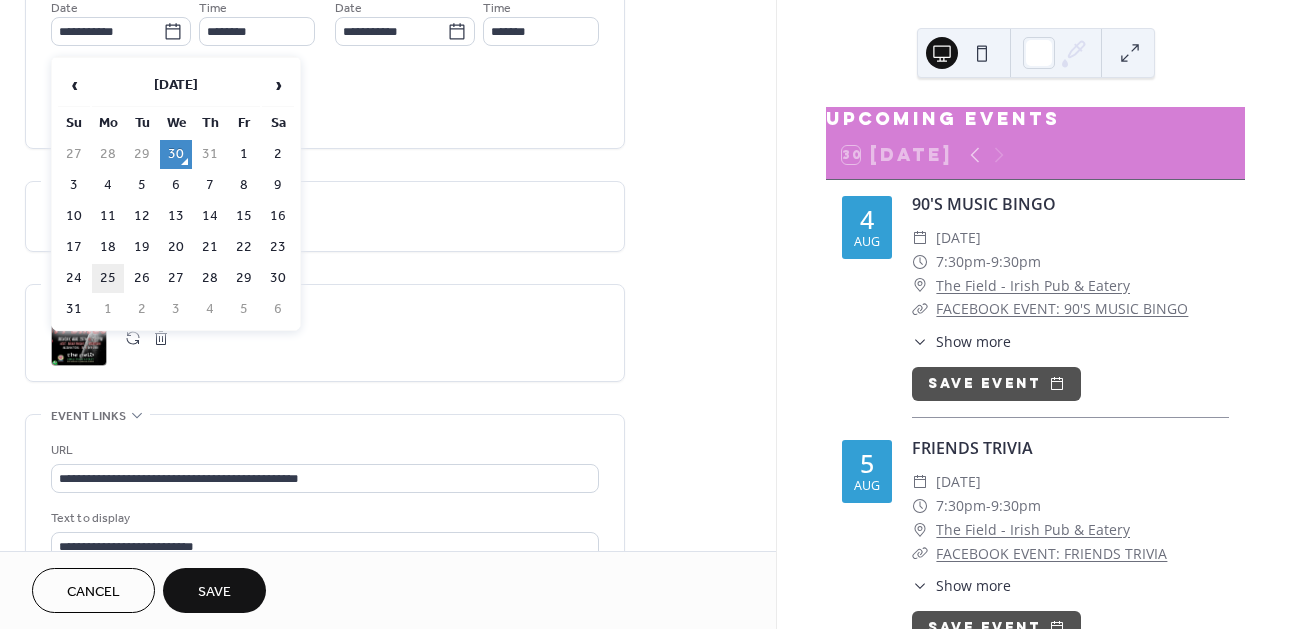 click on "25" at bounding box center (108, 278) 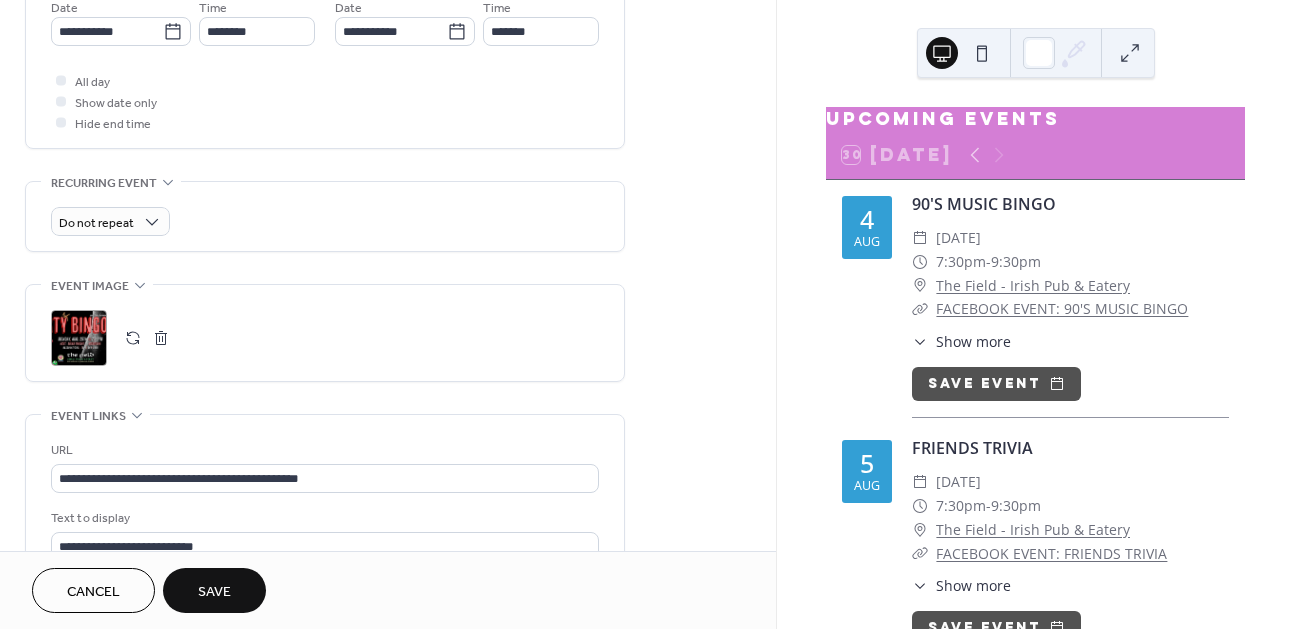 type on "**********" 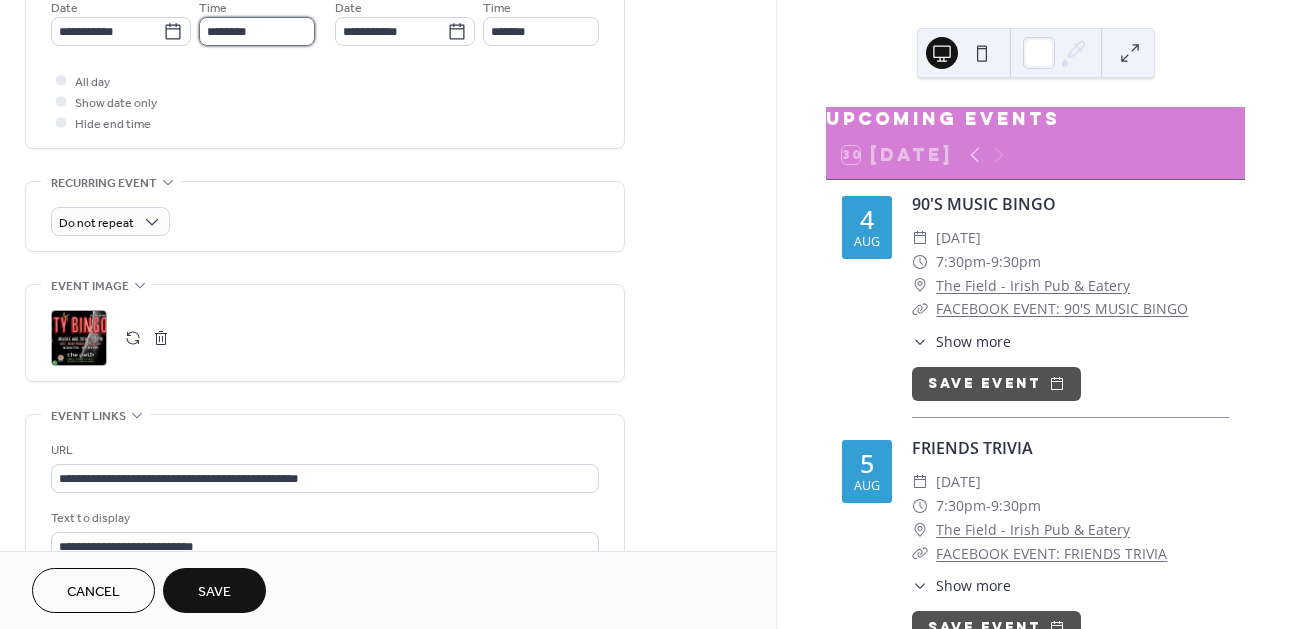 click on "********" at bounding box center (257, 31) 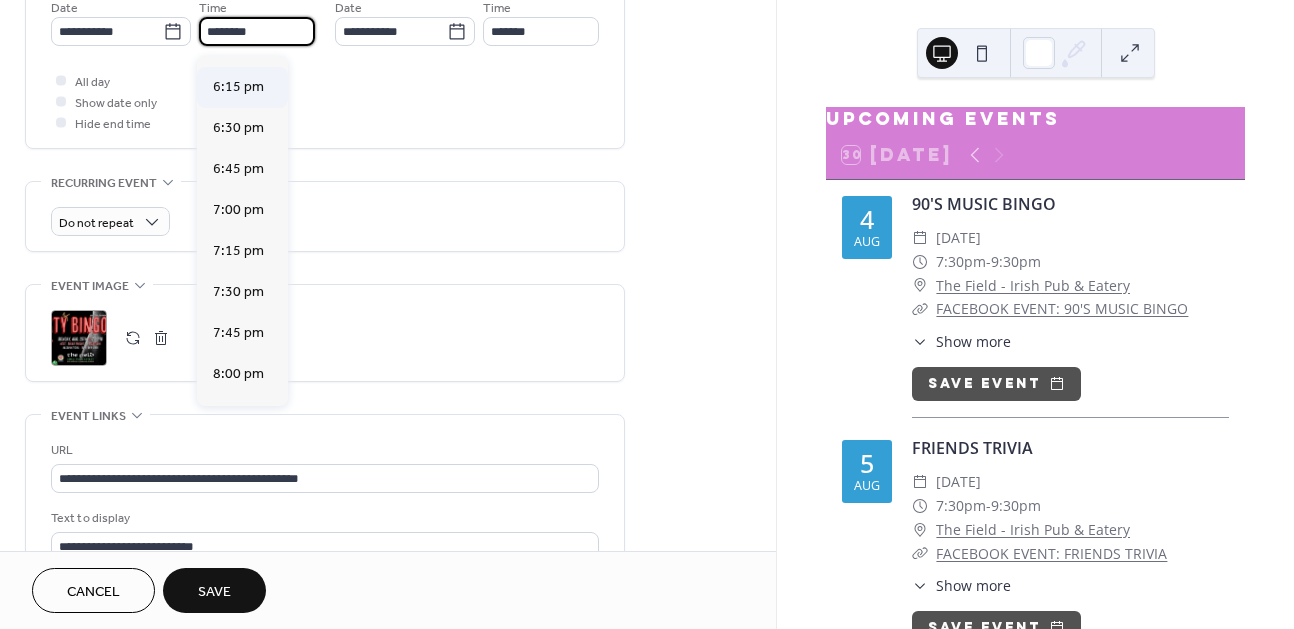 scroll, scrollTop: 3015, scrollLeft: 0, axis: vertical 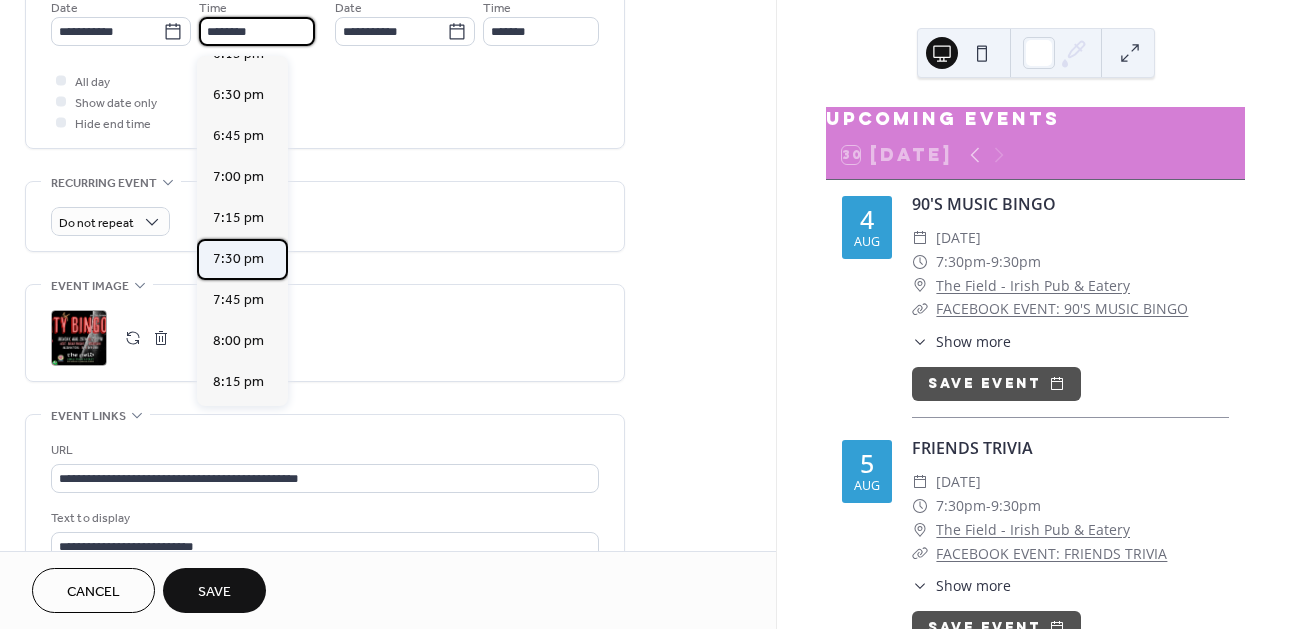 click on "7:30 pm" at bounding box center (238, 259) 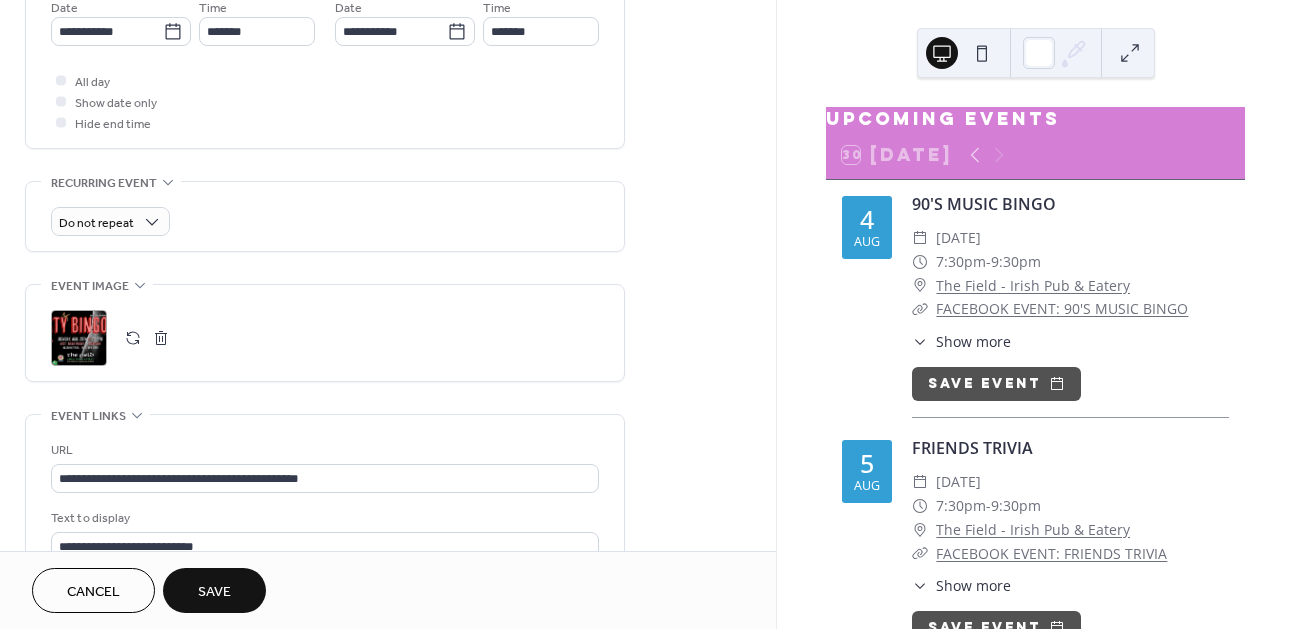 type on "*******" 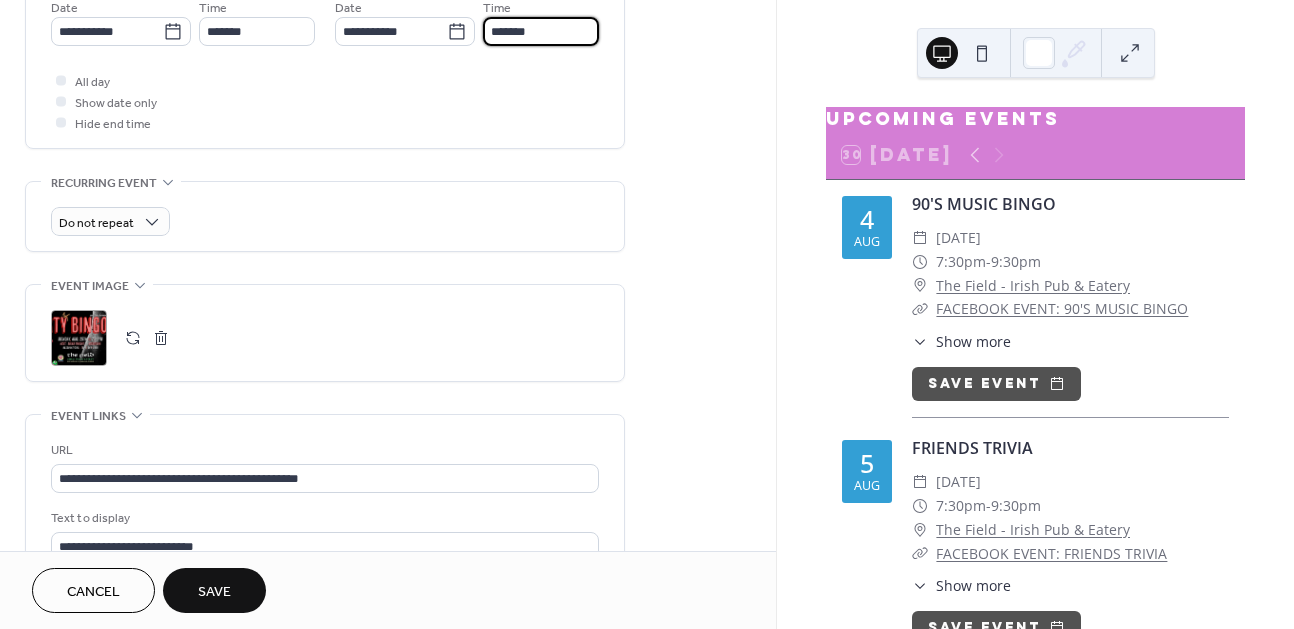 click on "*******" at bounding box center [541, 31] 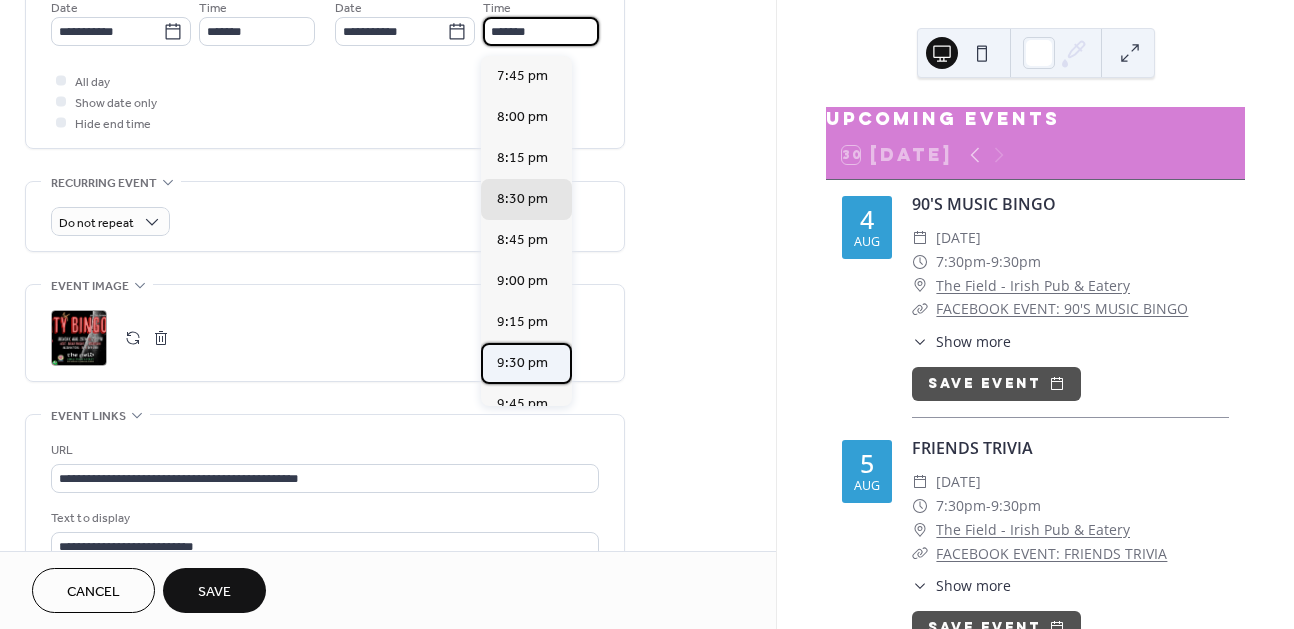 click on "9:30 pm" at bounding box center [522, 363] 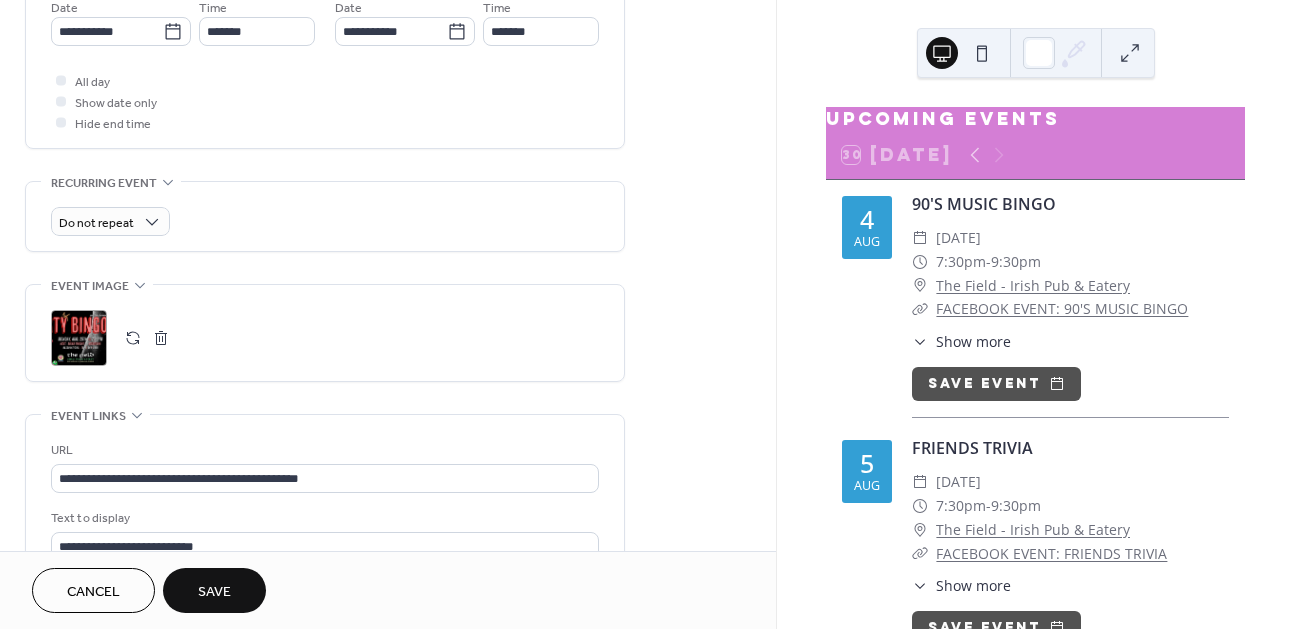 type on "*******" 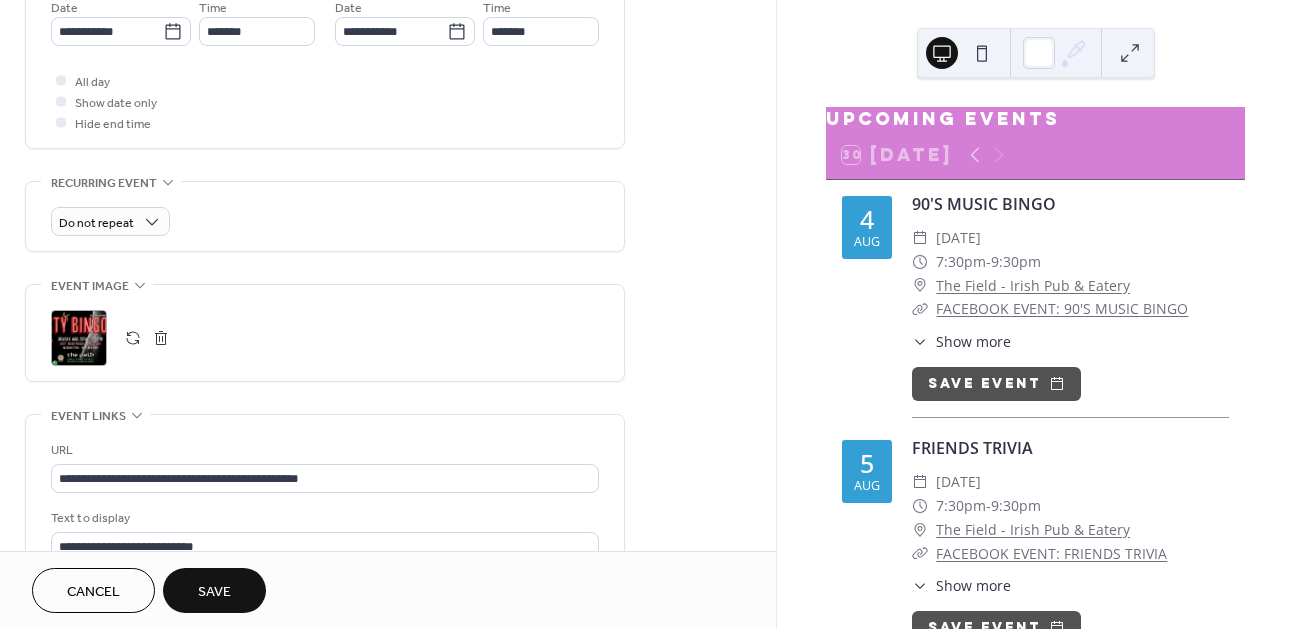 click on "**********" at bounding box center [388, 93] 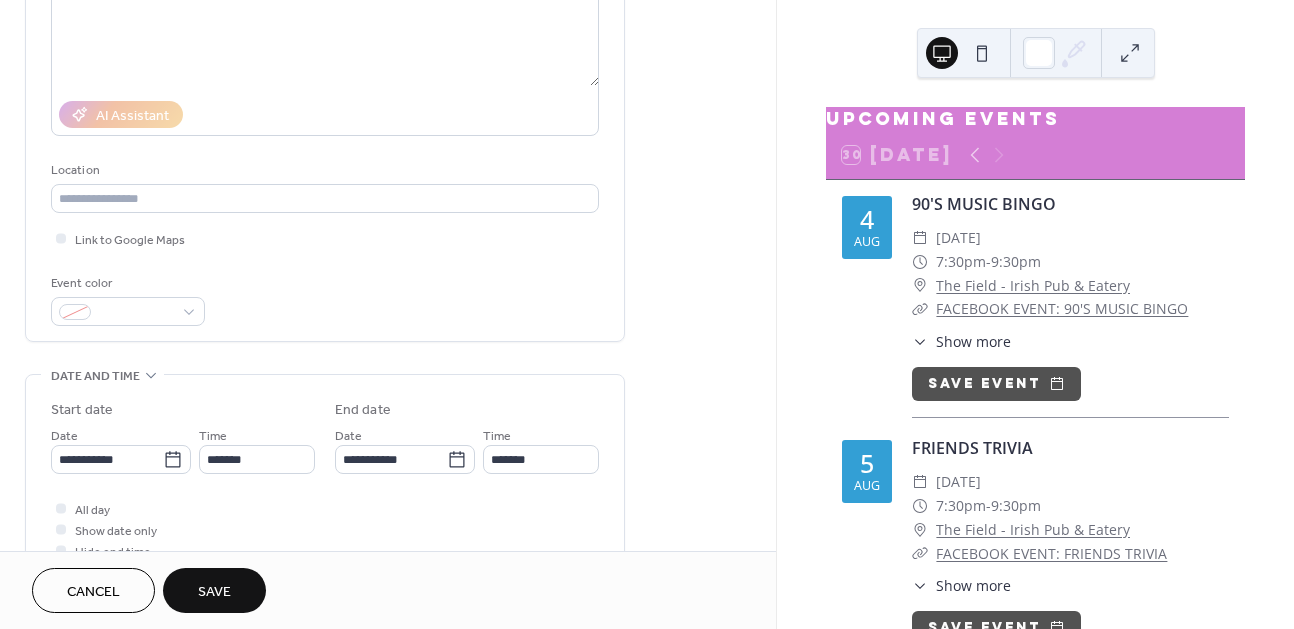 scroll, scrollTop: 215, scrollLeft: 0, axis: vertical 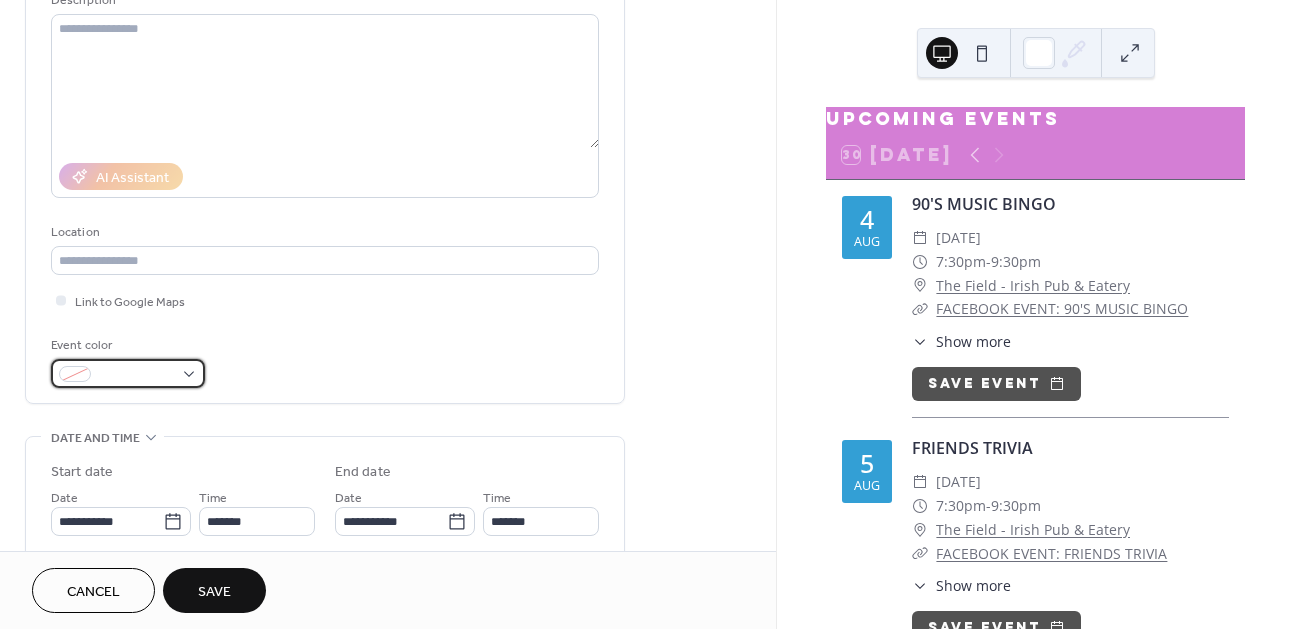 click at bounding box center (128, 373) 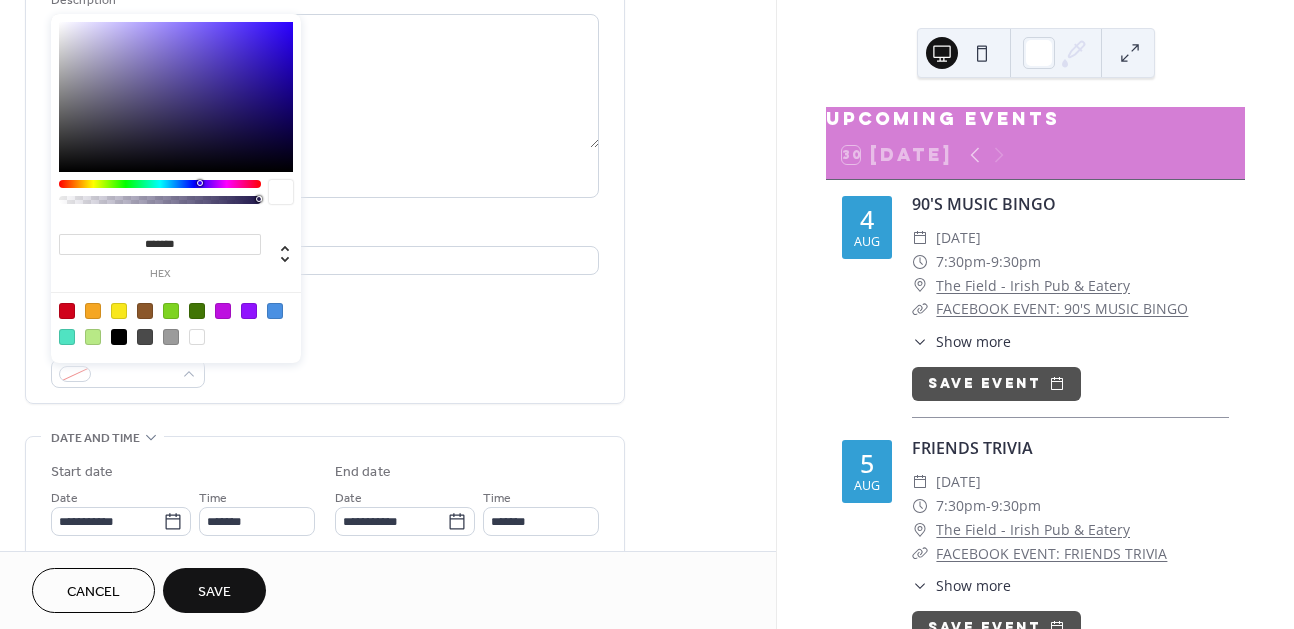 click at bounding box center [67, 311] 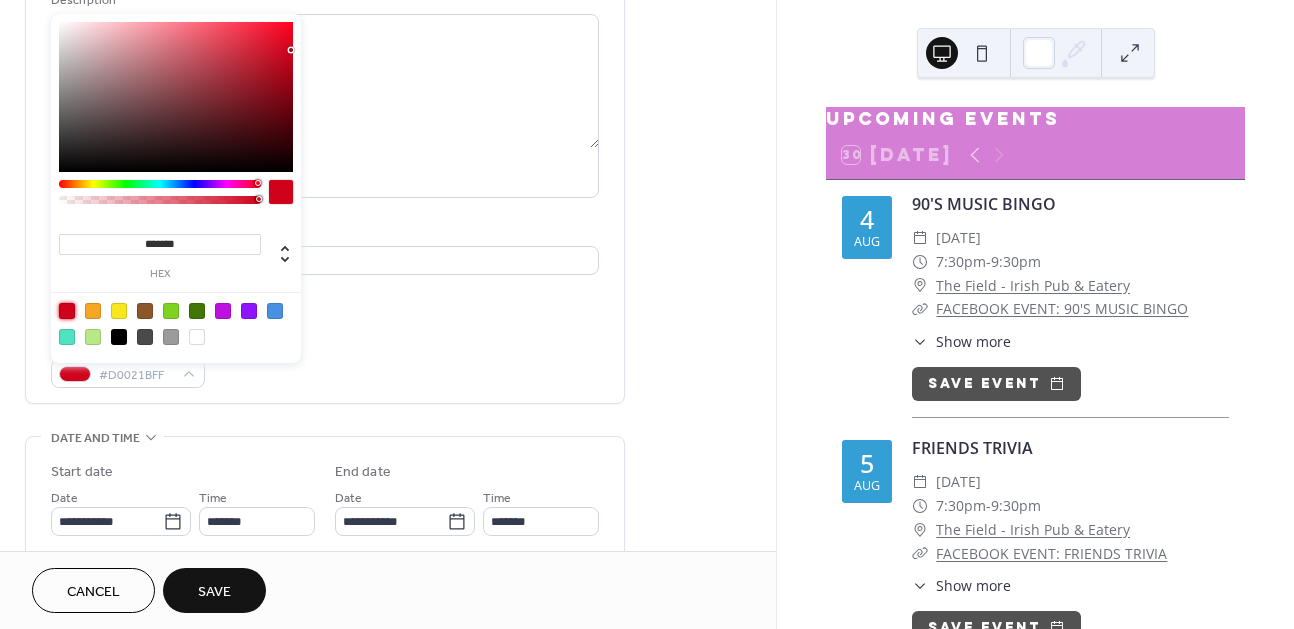 type on "*******" 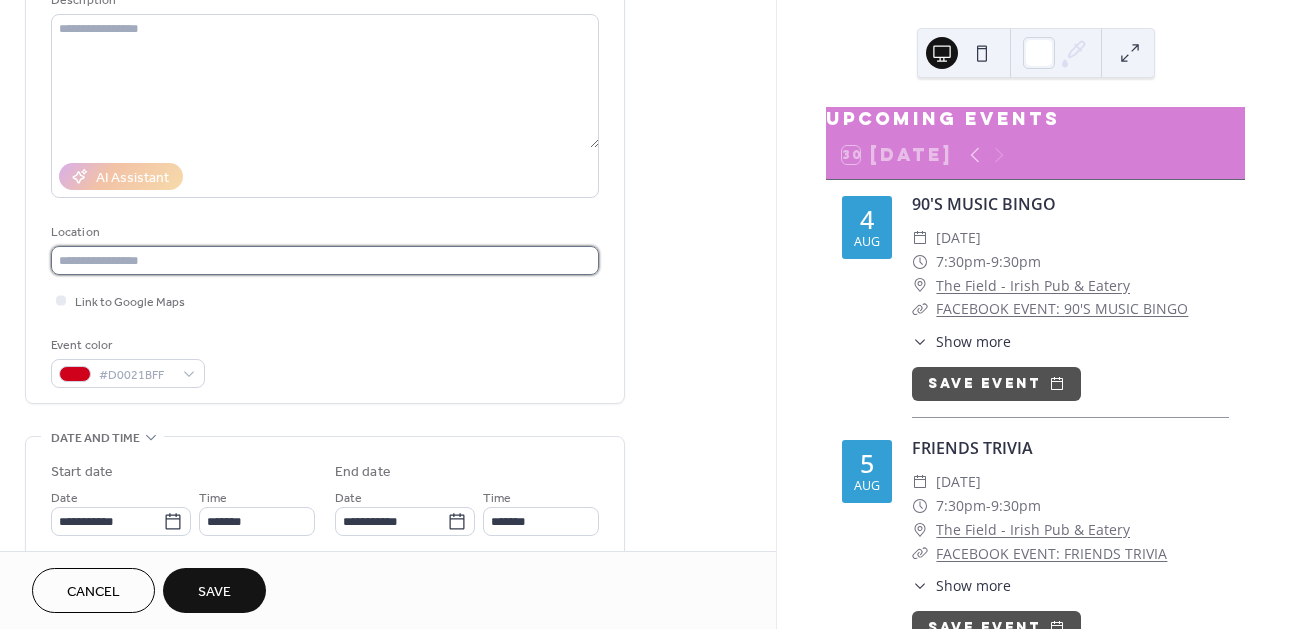 click at bounding box center [325, 260] 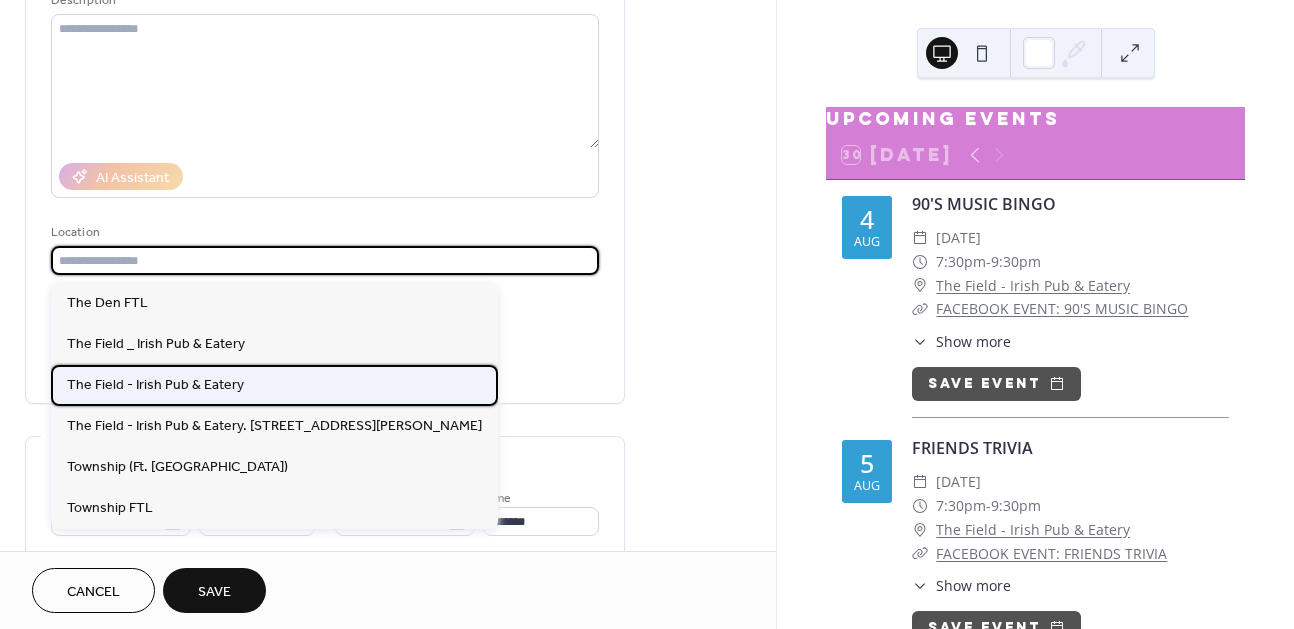 click on "The Field - Irish Pub & Eatery" at bounding box center [155, 385] 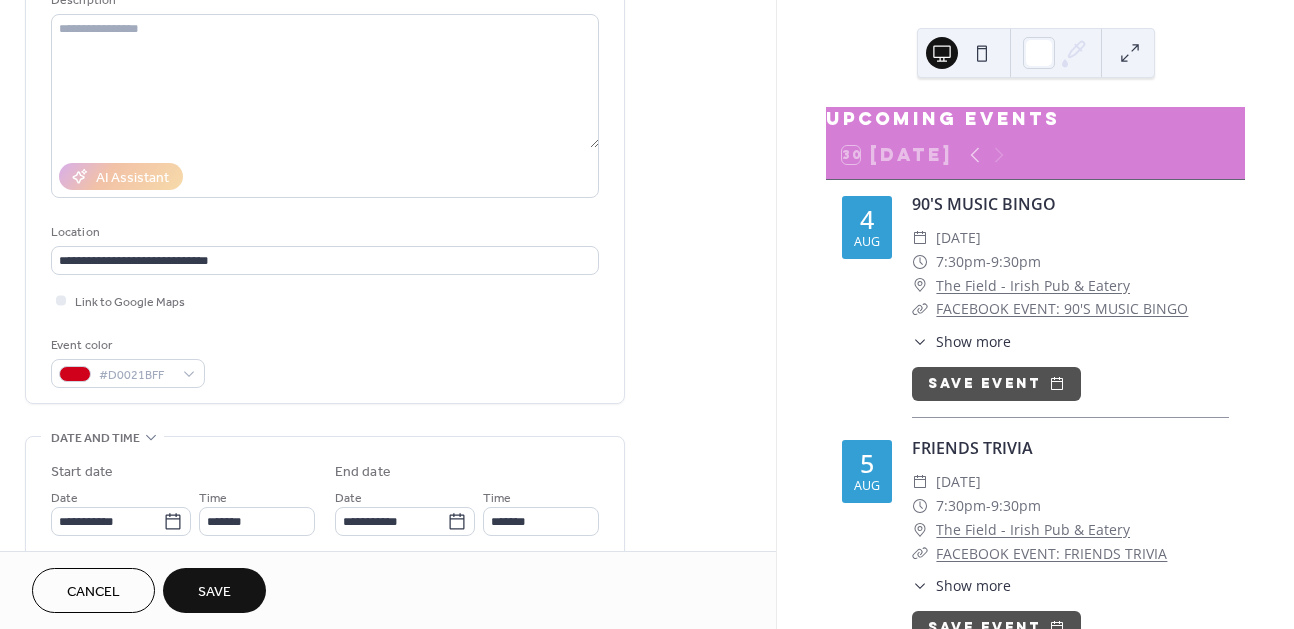 type on "**********" 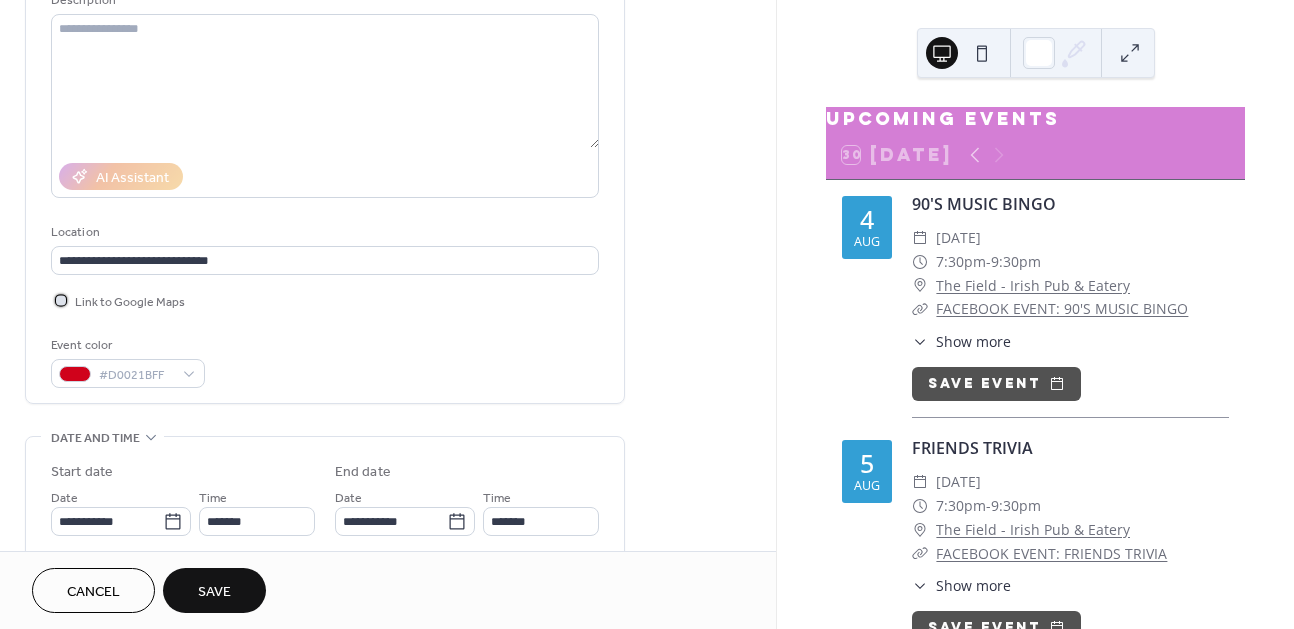 click at bounding box center (61, 300) 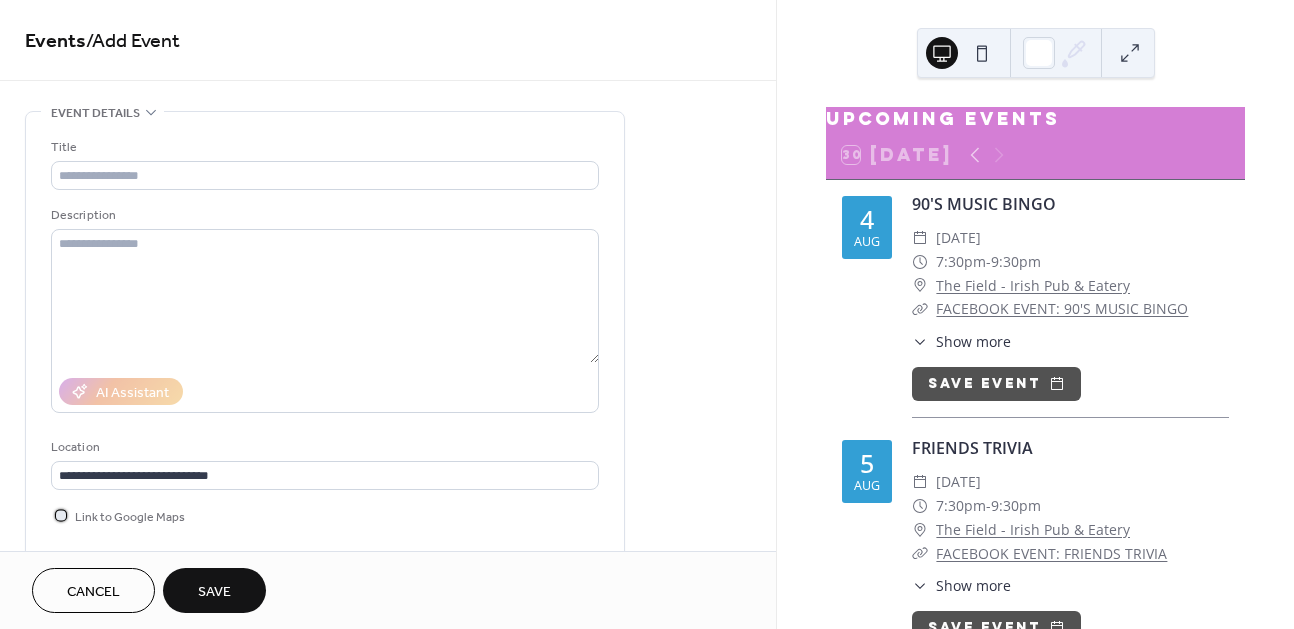 scroll, scrollTop: 0, scrollLeft: 0, axis: both 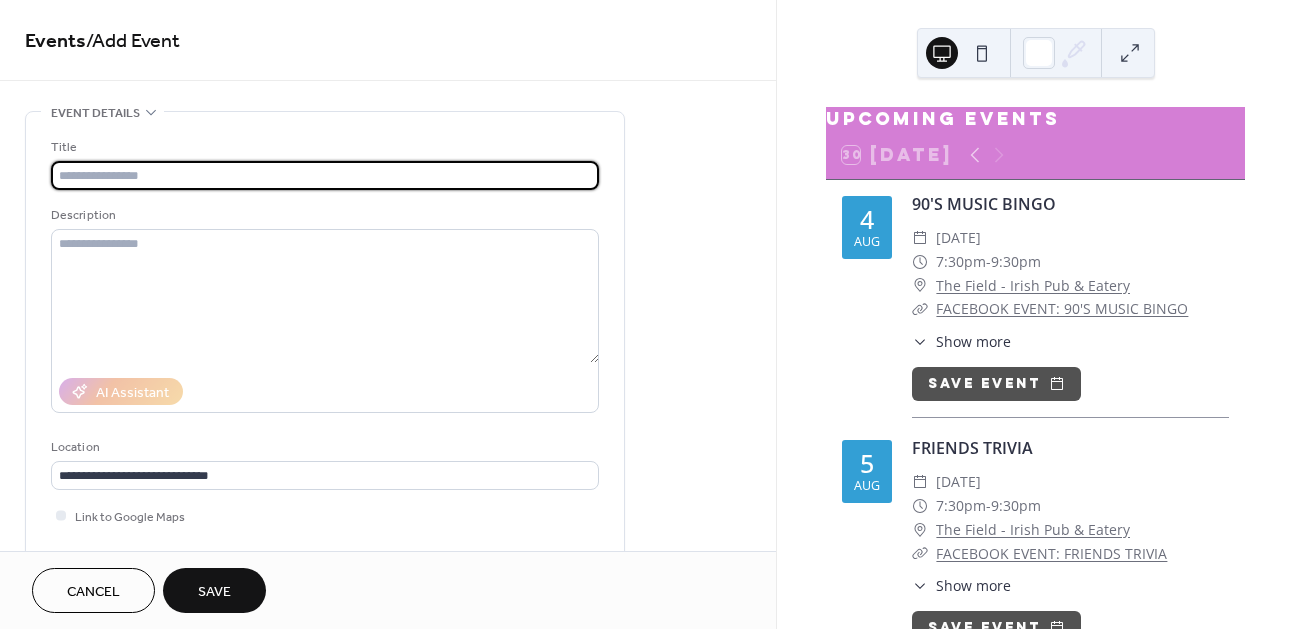 click at bounding box center [325, 175] 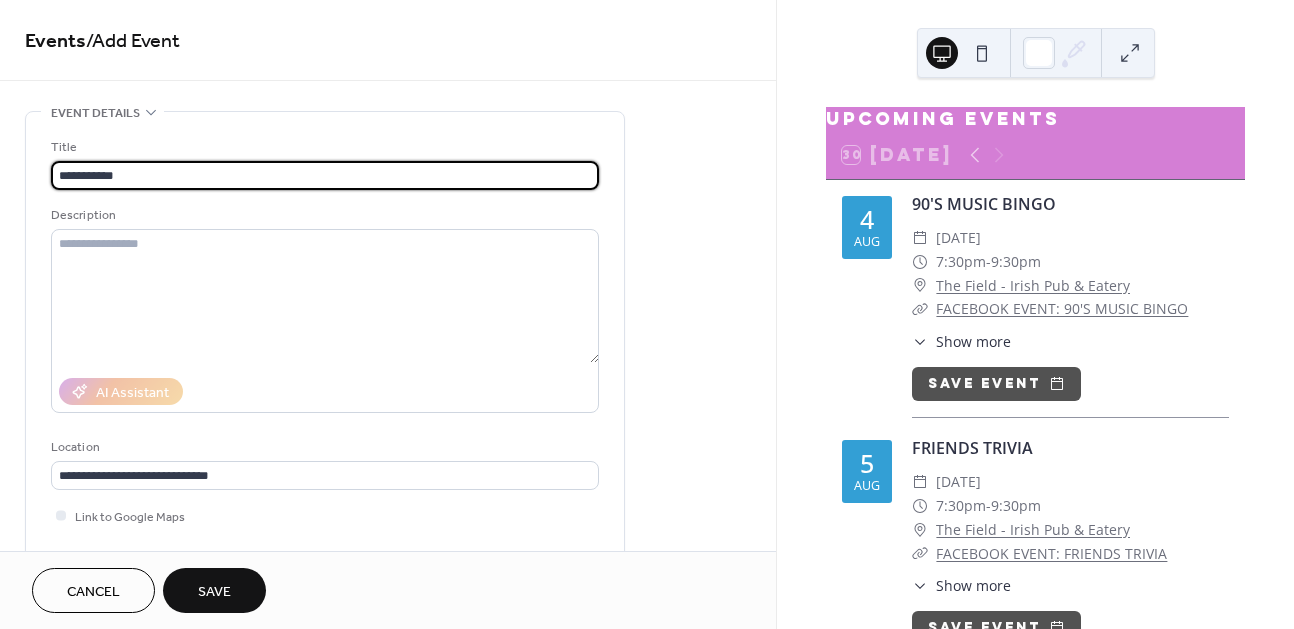 type on "**********" 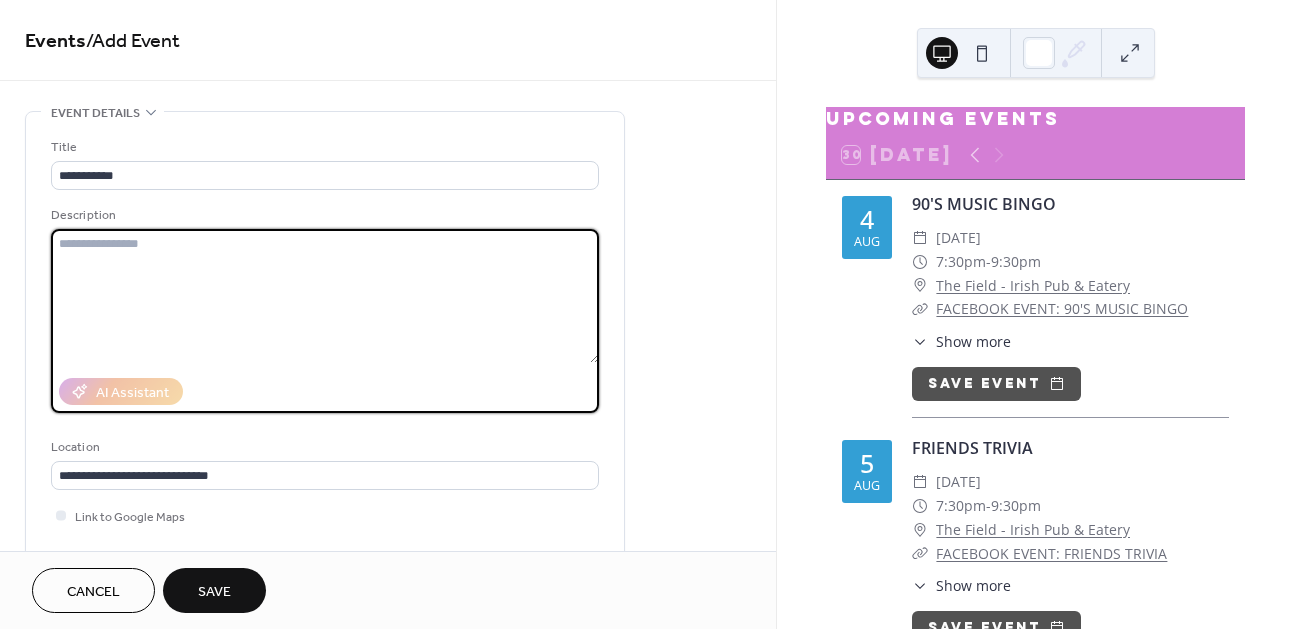 paste on "**********" 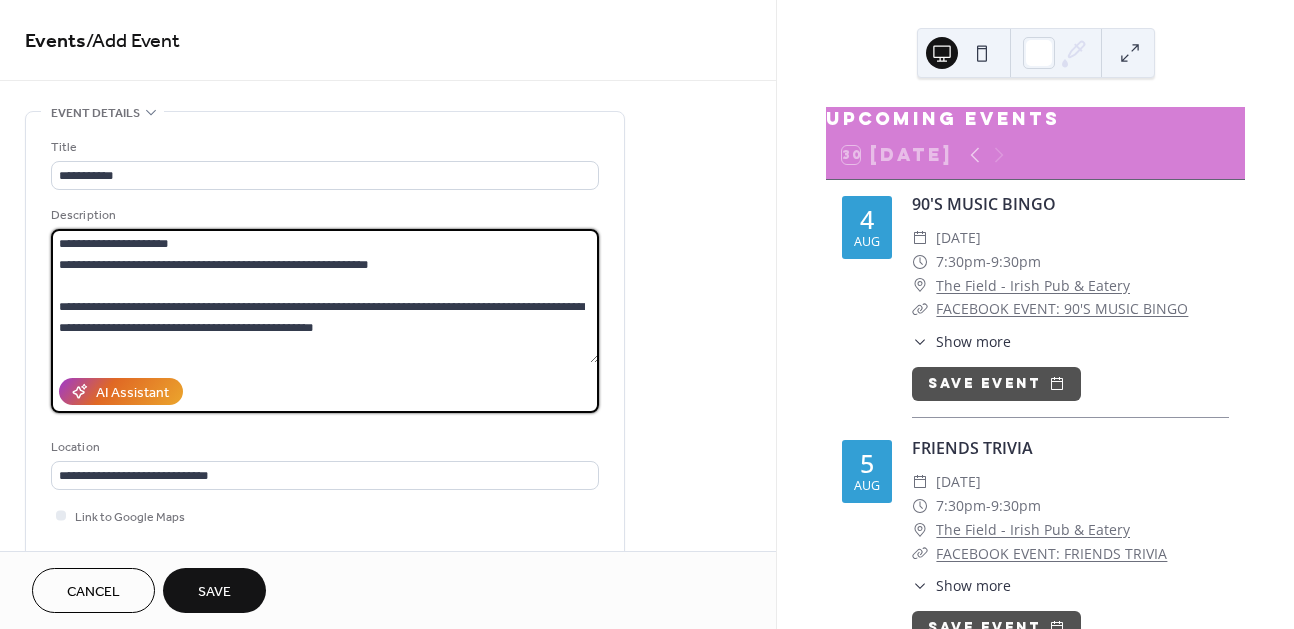 scroll, scrollTop: 0, scrollLeft: 0, axis: both 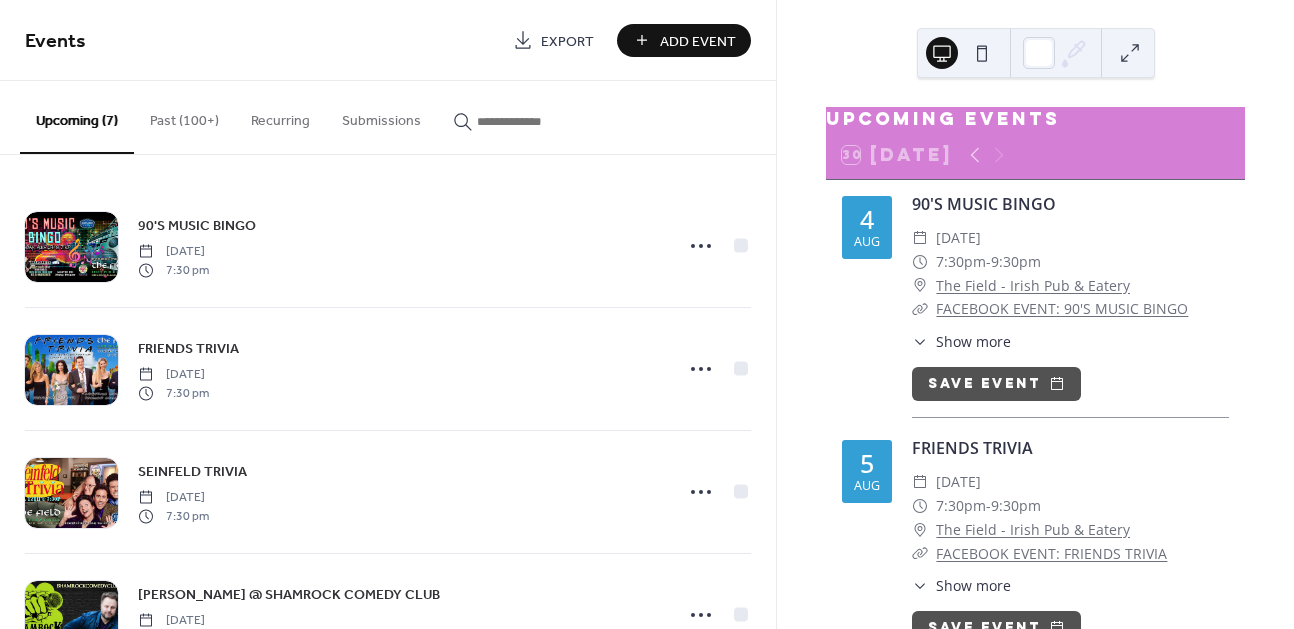 click on "Add Event" at bounding box center [698, 41] 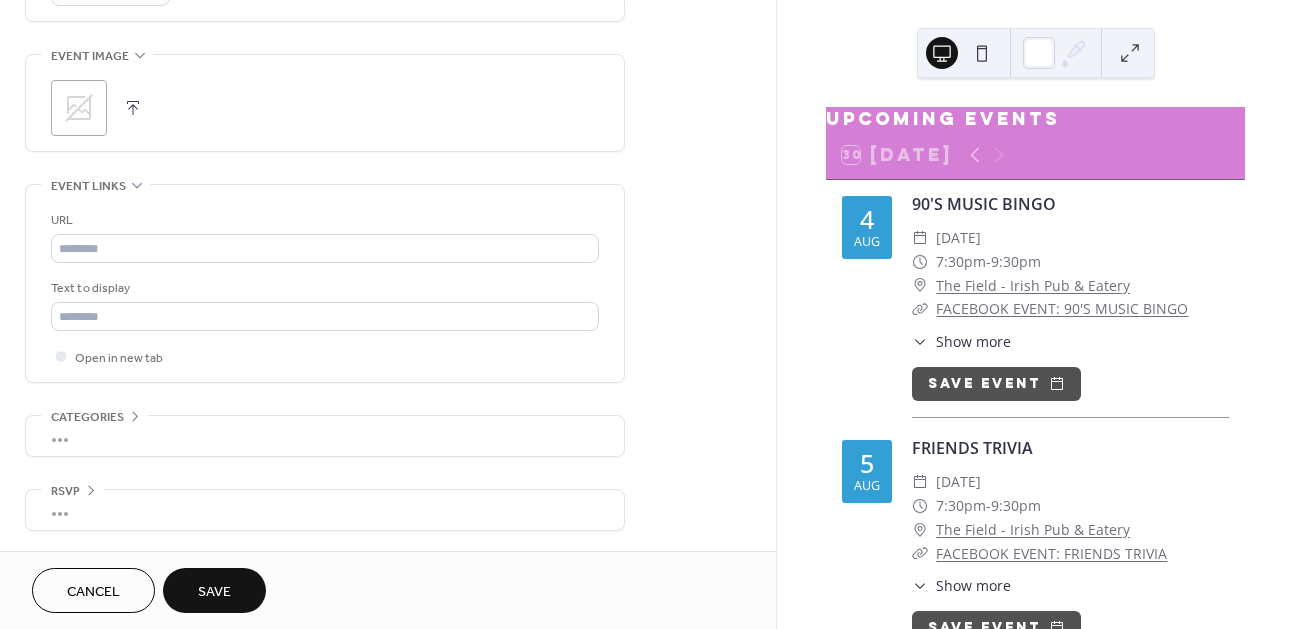 scroll, scrollTop: 945, scrollLeft: 0, axis: vertical 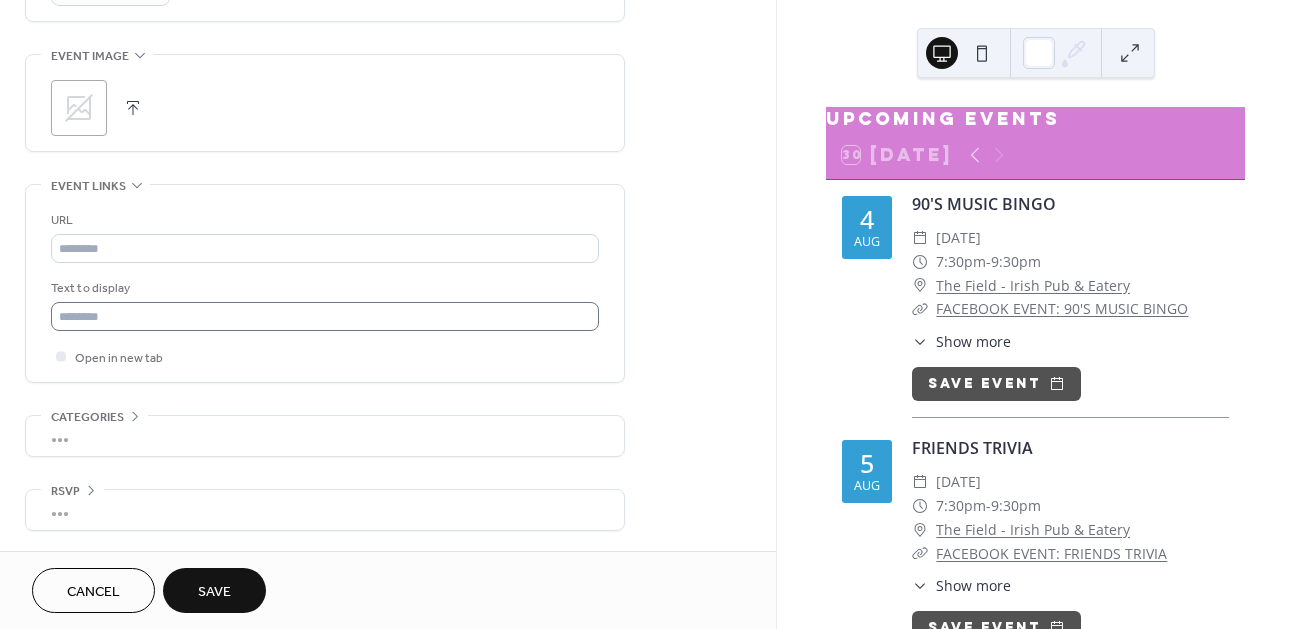 type on "**********" 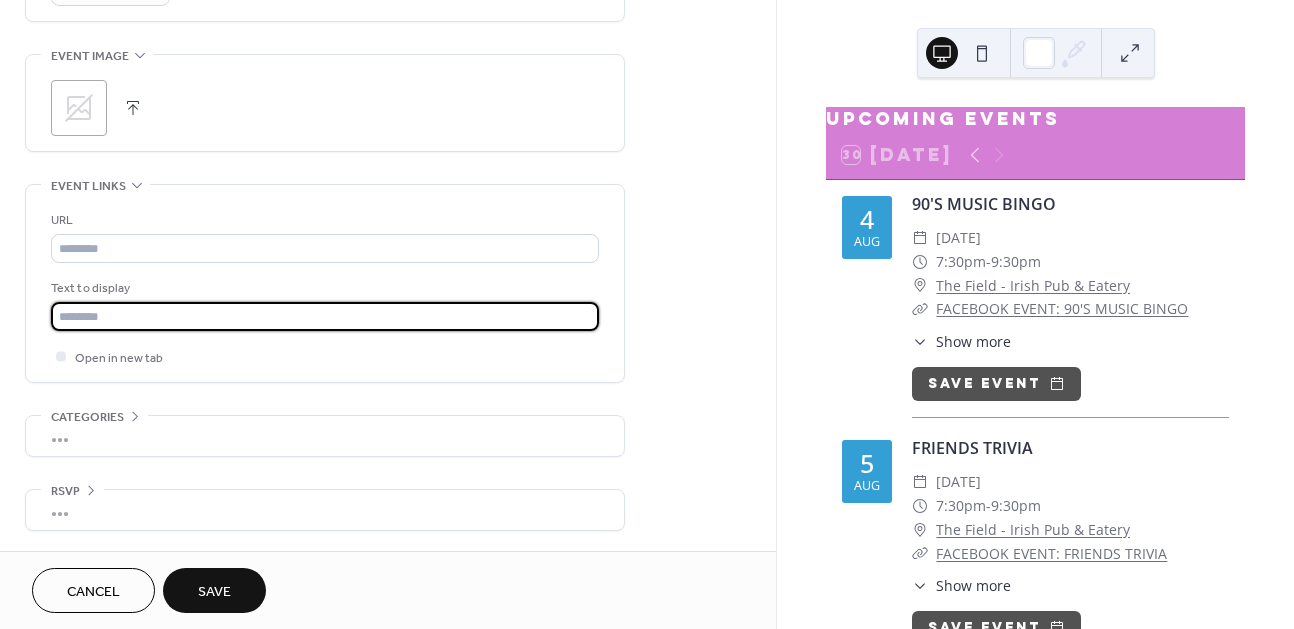 click at bounding box center (325, 316) 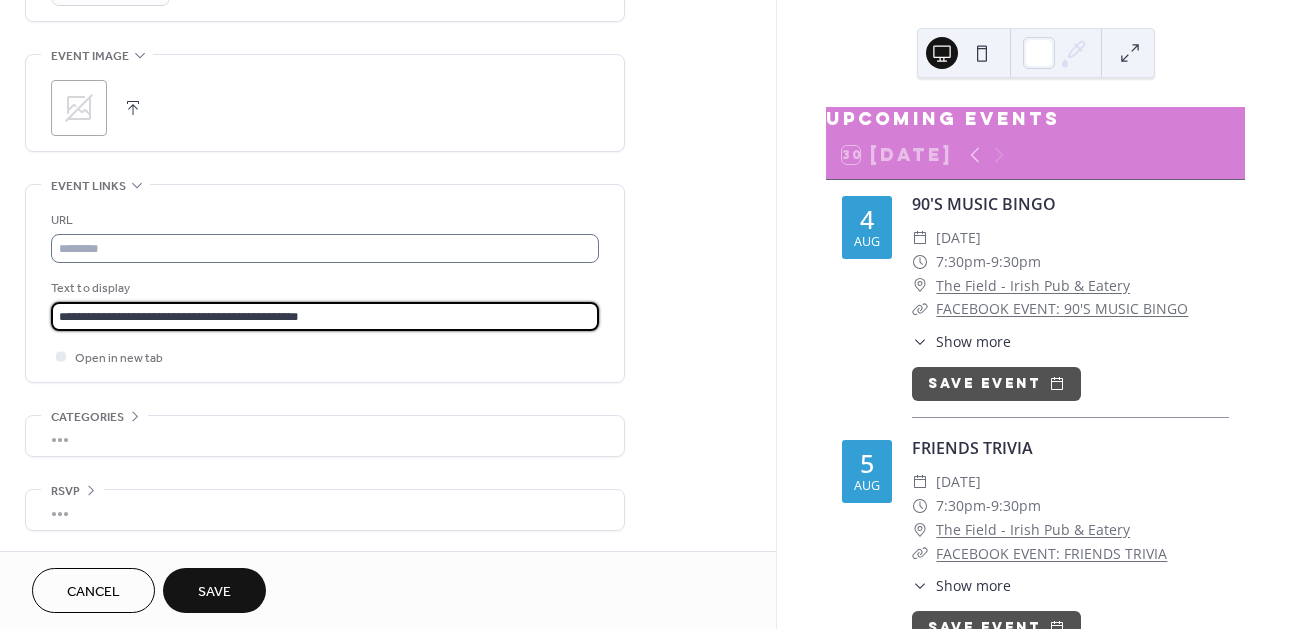 type on "**********" 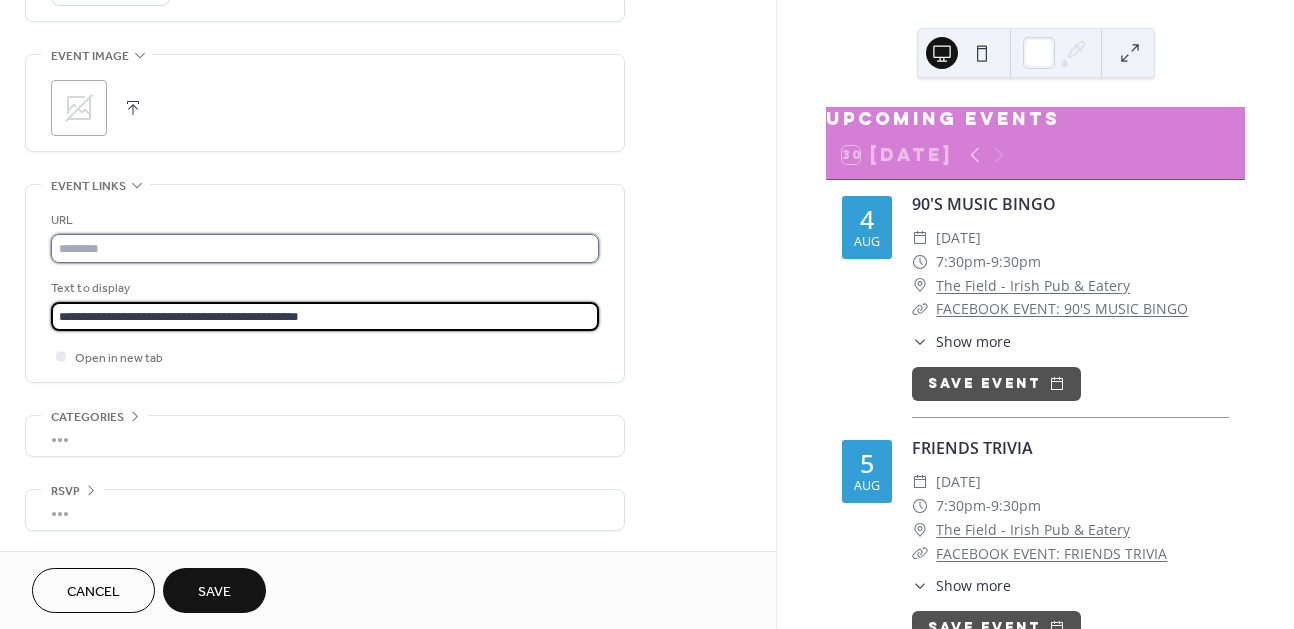 click at bounding box center [325, 248] 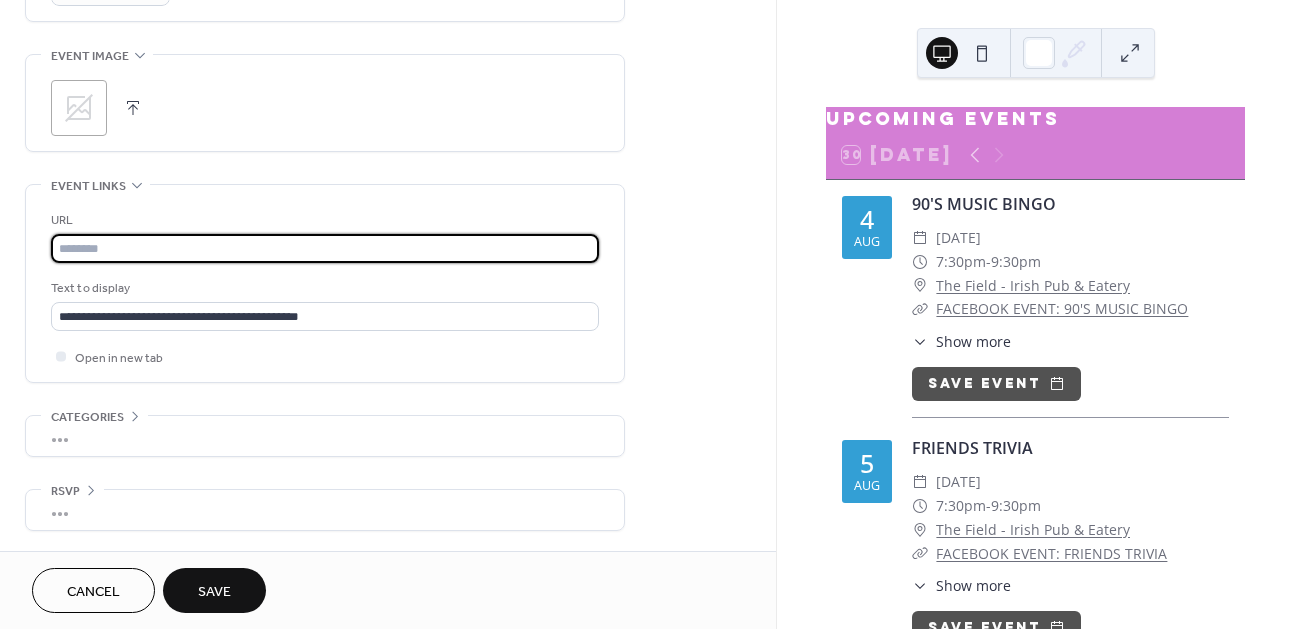 paste on "**********" 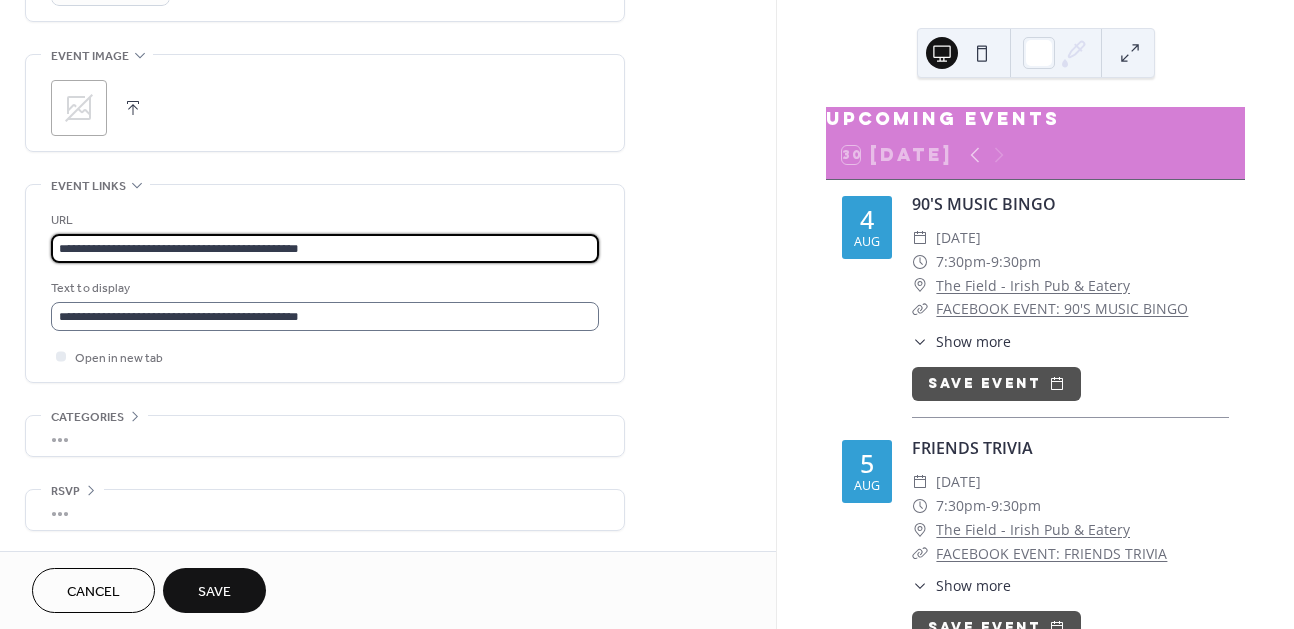 type on "**********" 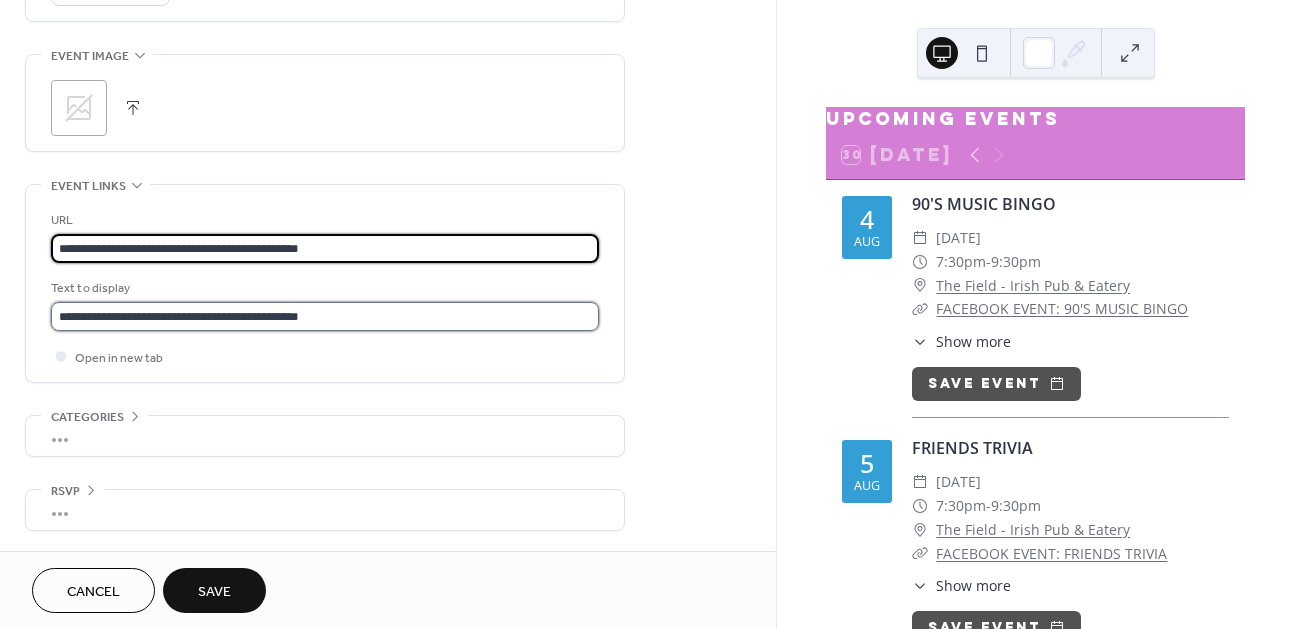 click on "**********" at bounding box center [325, 316] 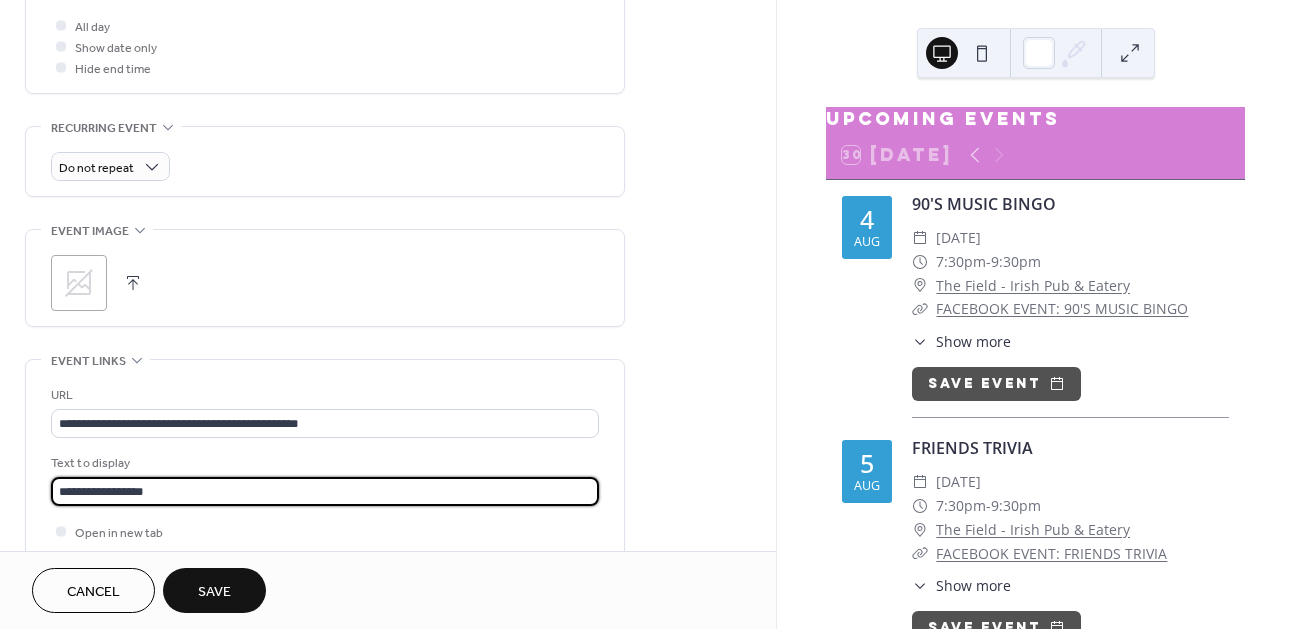 scroll, scrollTop: 713, scrollLeft: 0, axis: vertical 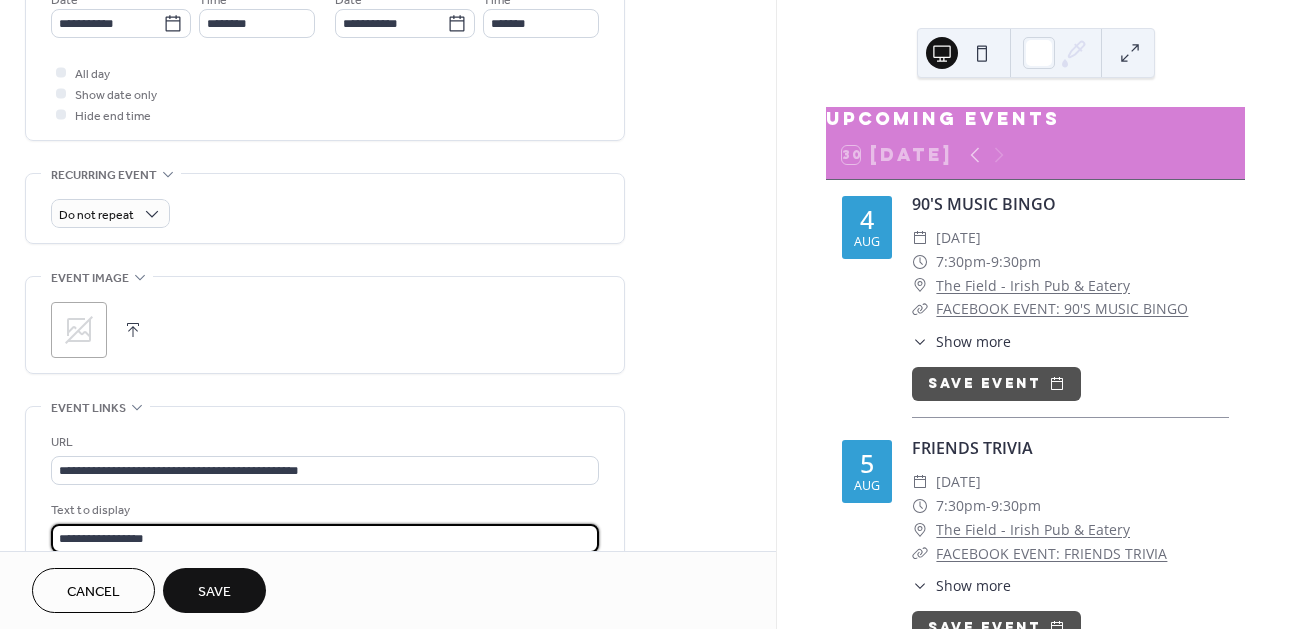 type on "**********" 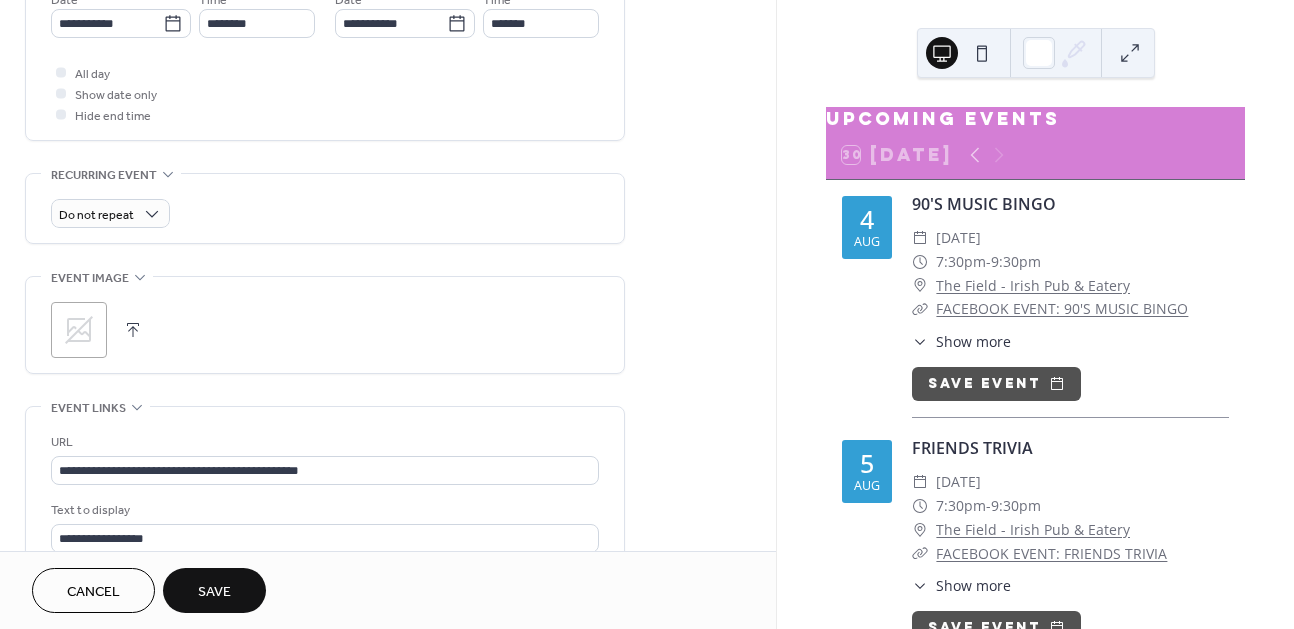 click 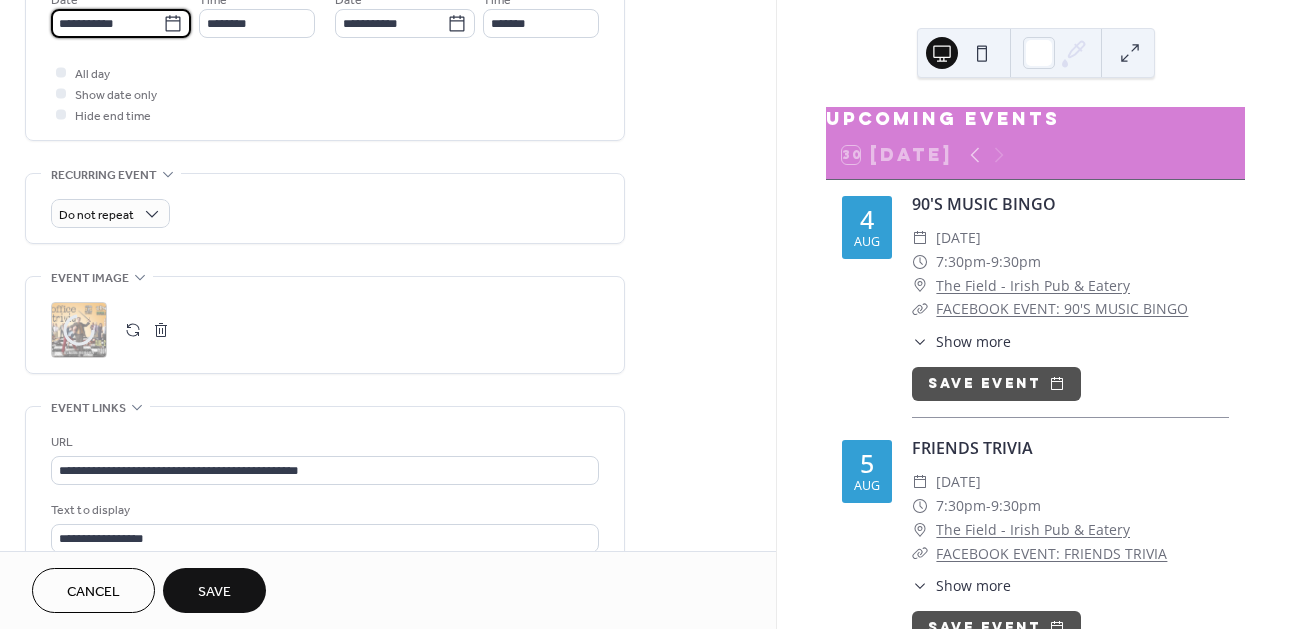 click on "**********" at bounding box center [107, 23] 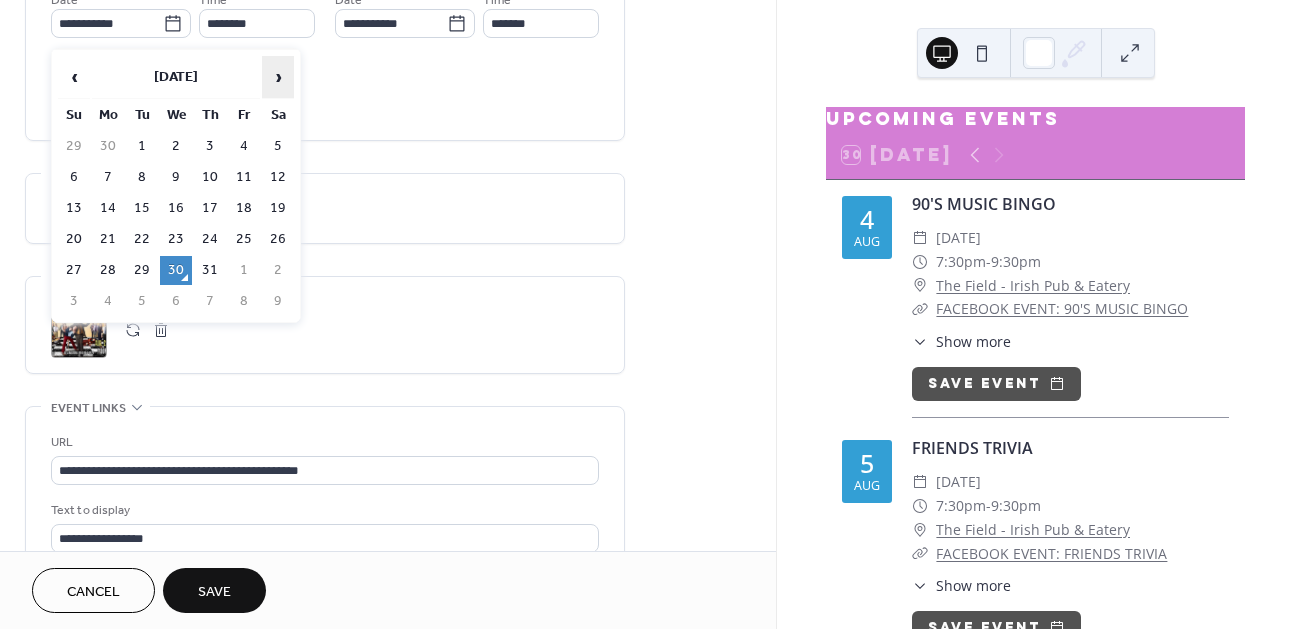 click on "›" at bounding box center (278, 77) 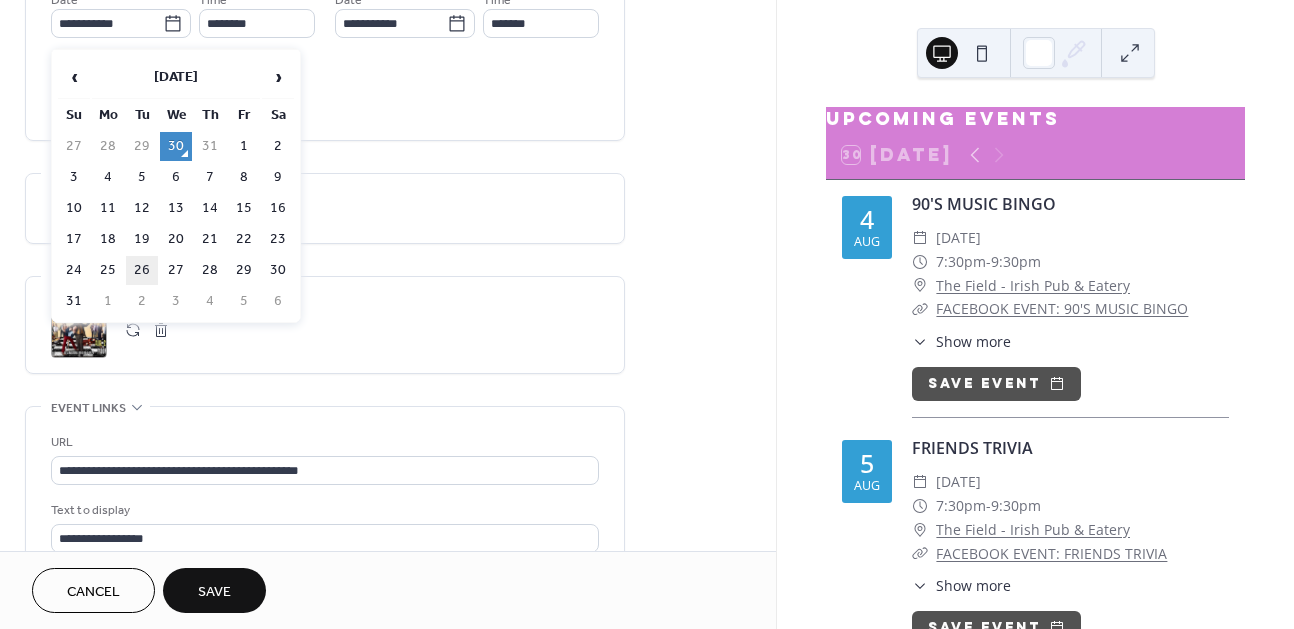 click on "26" at bounding box center (142, 270) 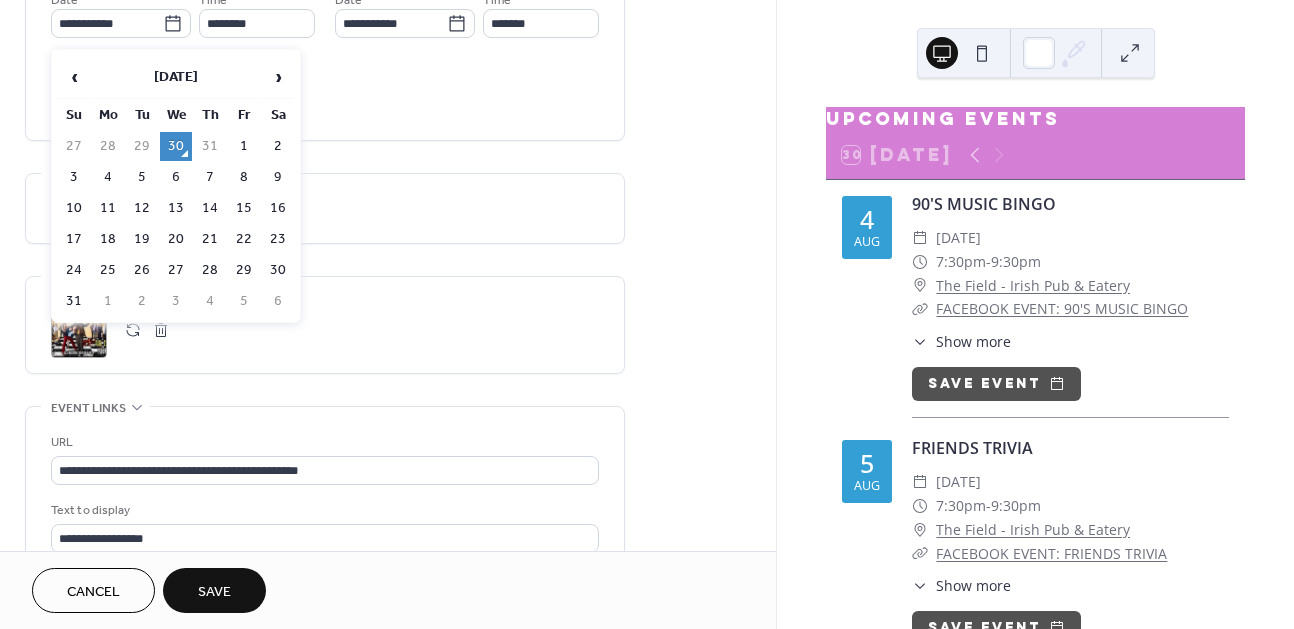 type on "**********" 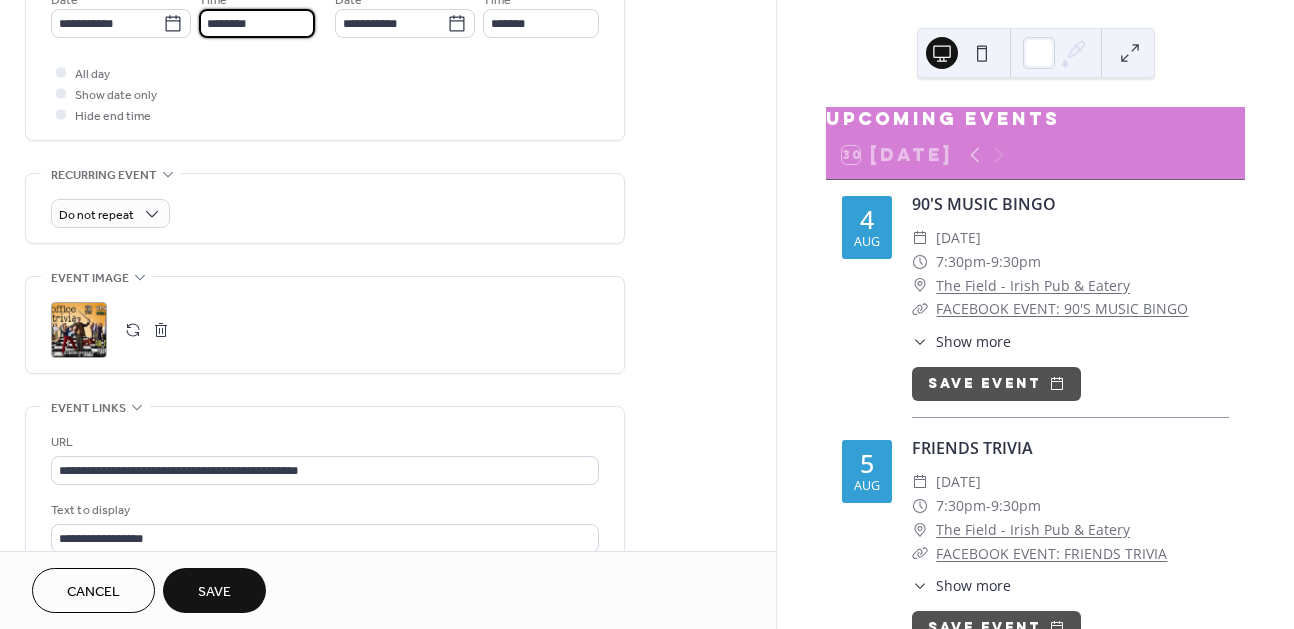 click on "********" at bounding box center [257, 23] 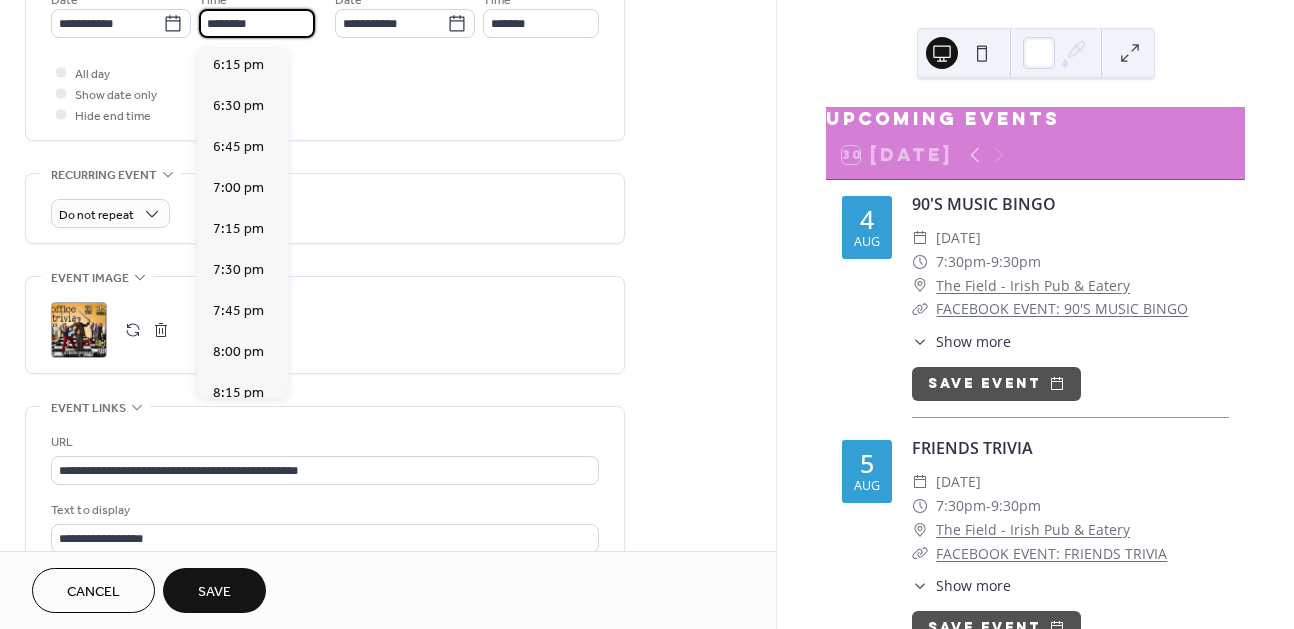 scroll, scrollTop: 3000, scrollLeft: 0, axis: vertical 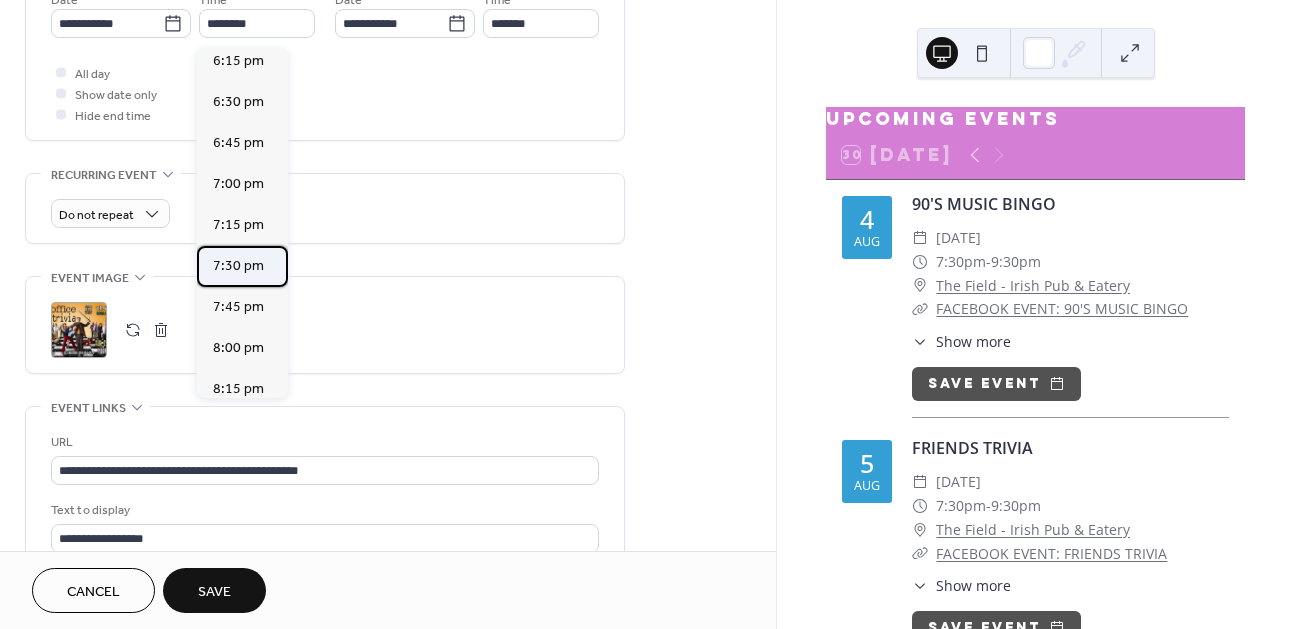 click on "7:30 pm" at bounding box center [238, 266] 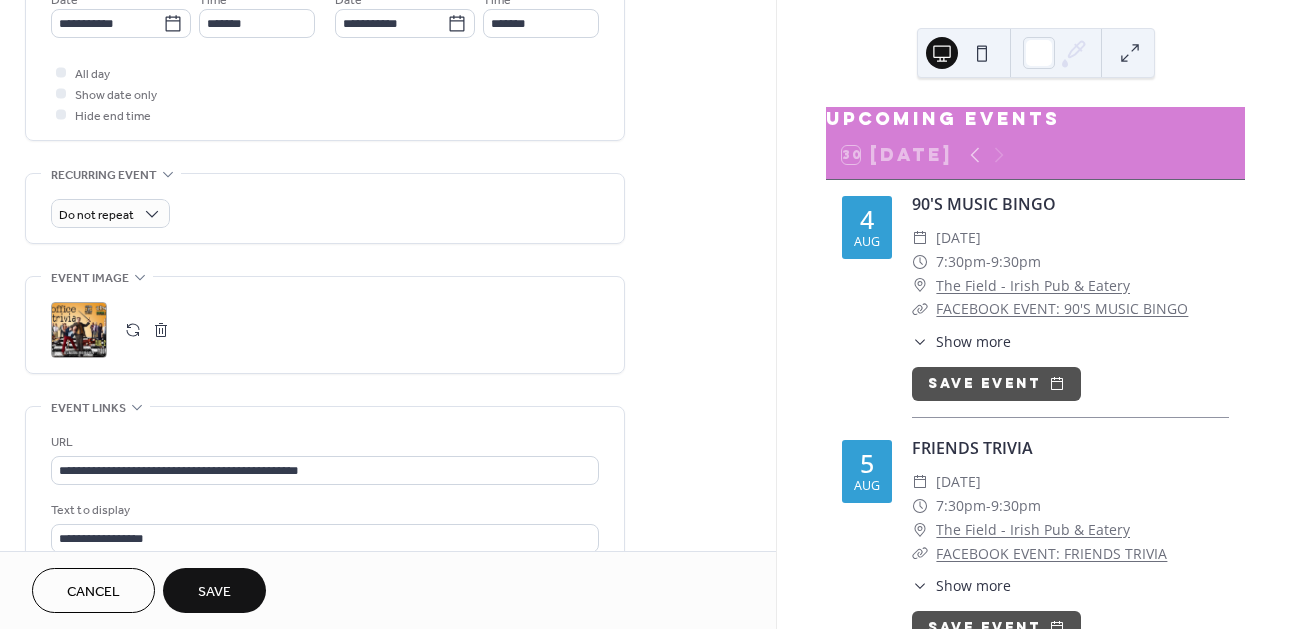 type on "*******" 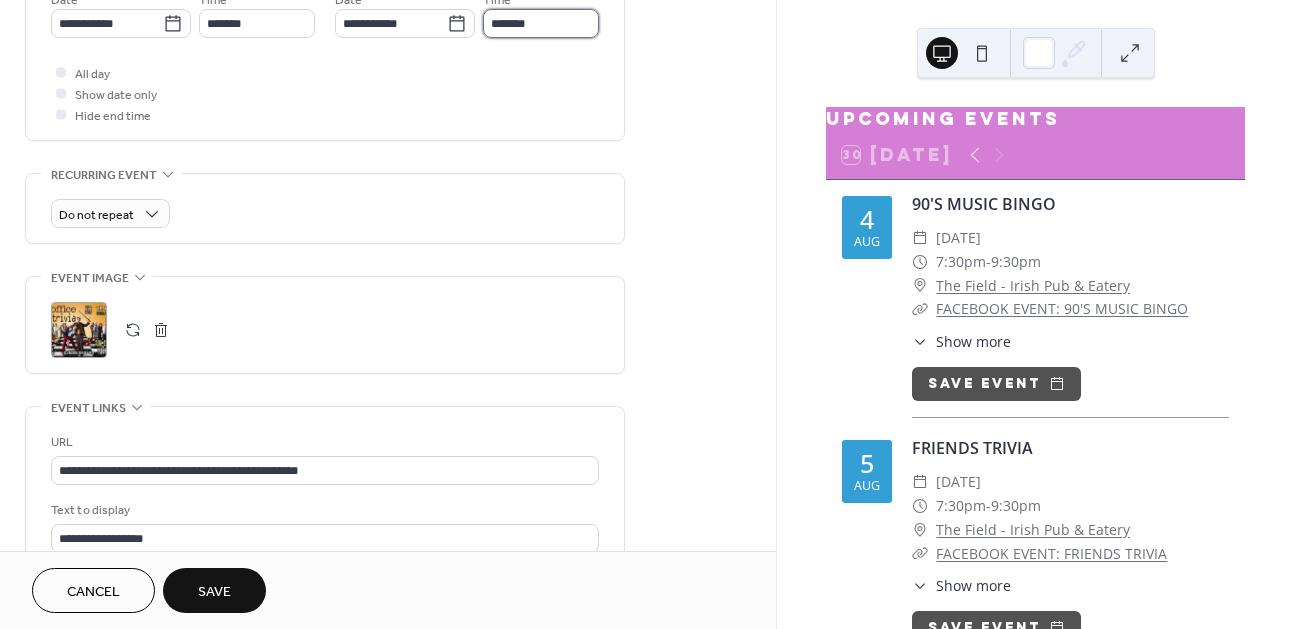 click on "*******" at bounding box center [541, 23] 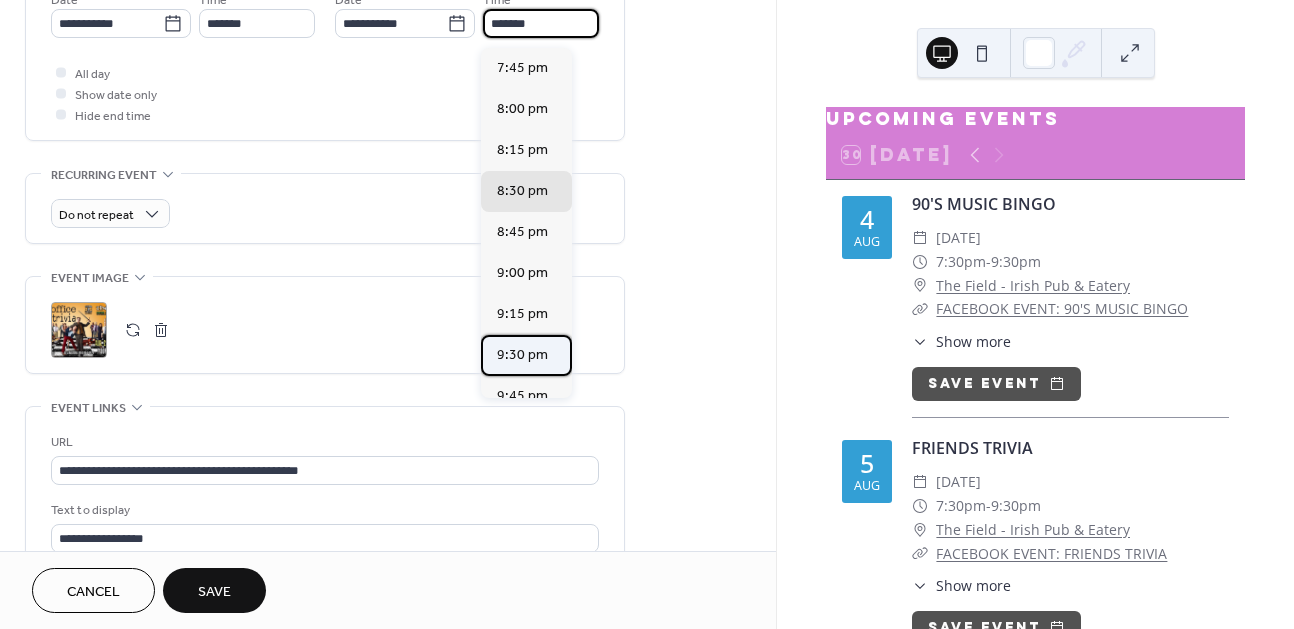click on "9:30 pm" at bounding box center (522, 355) 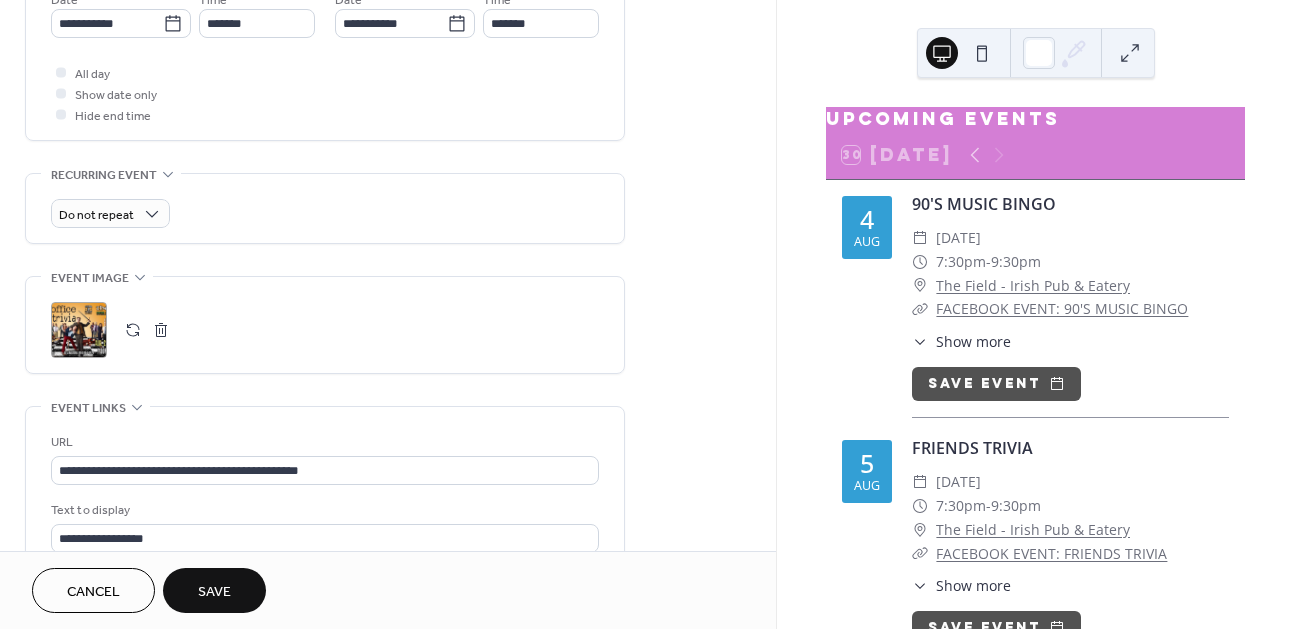type on "*******" 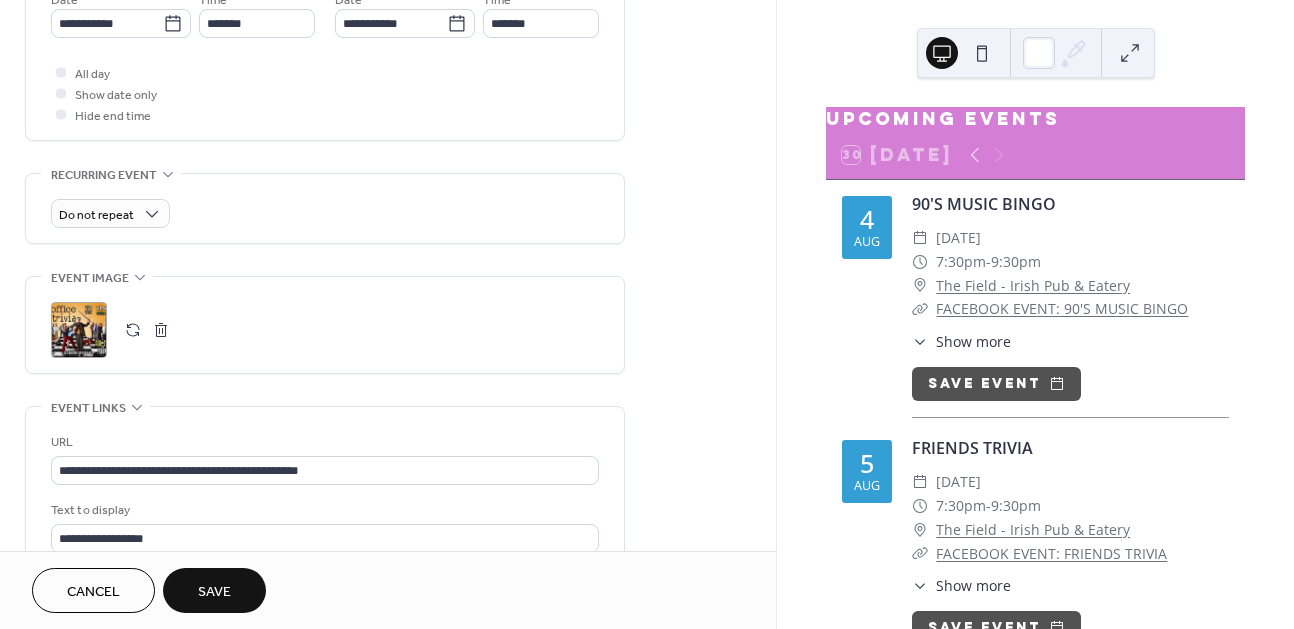 click on "**********" at bounding box center [325, 75] 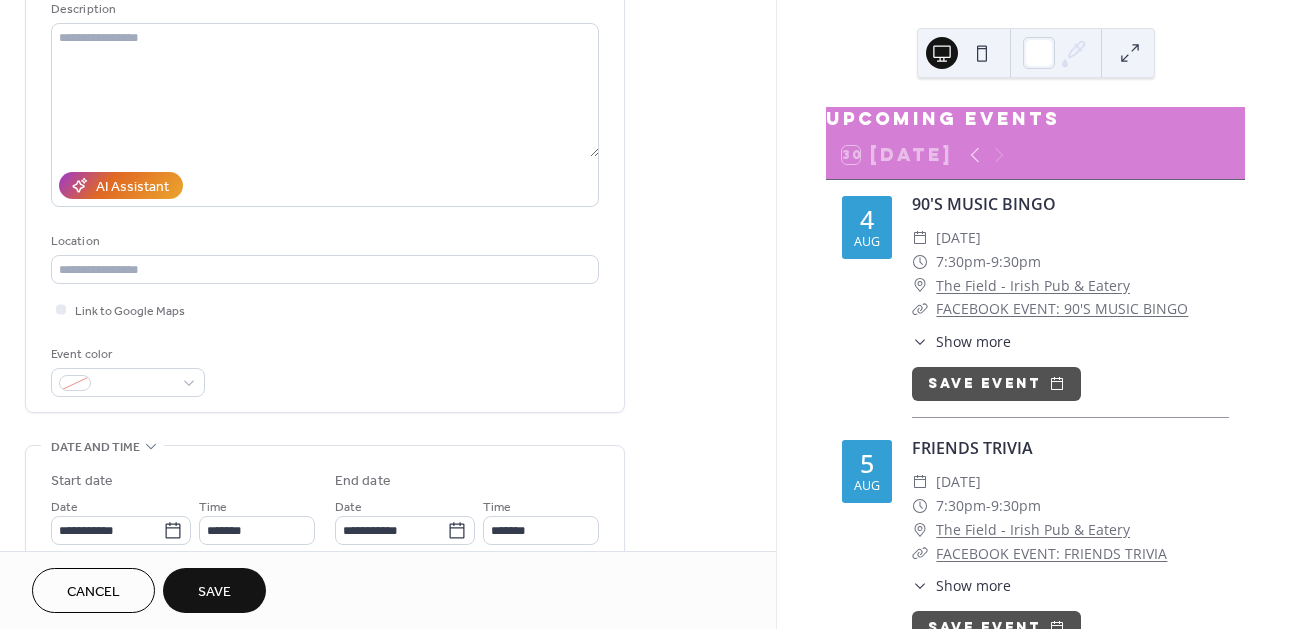scroll, scrollTop: 204, scrollLeft: 0, axis: vertical 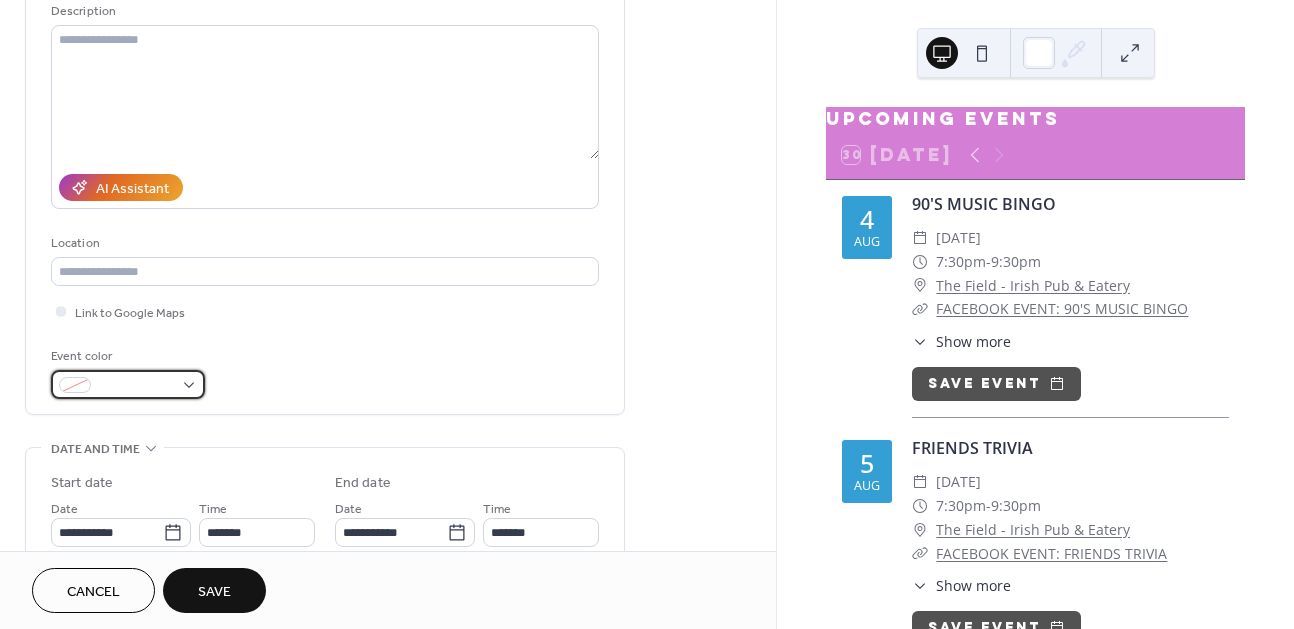 click at bounding box center (128, 384) 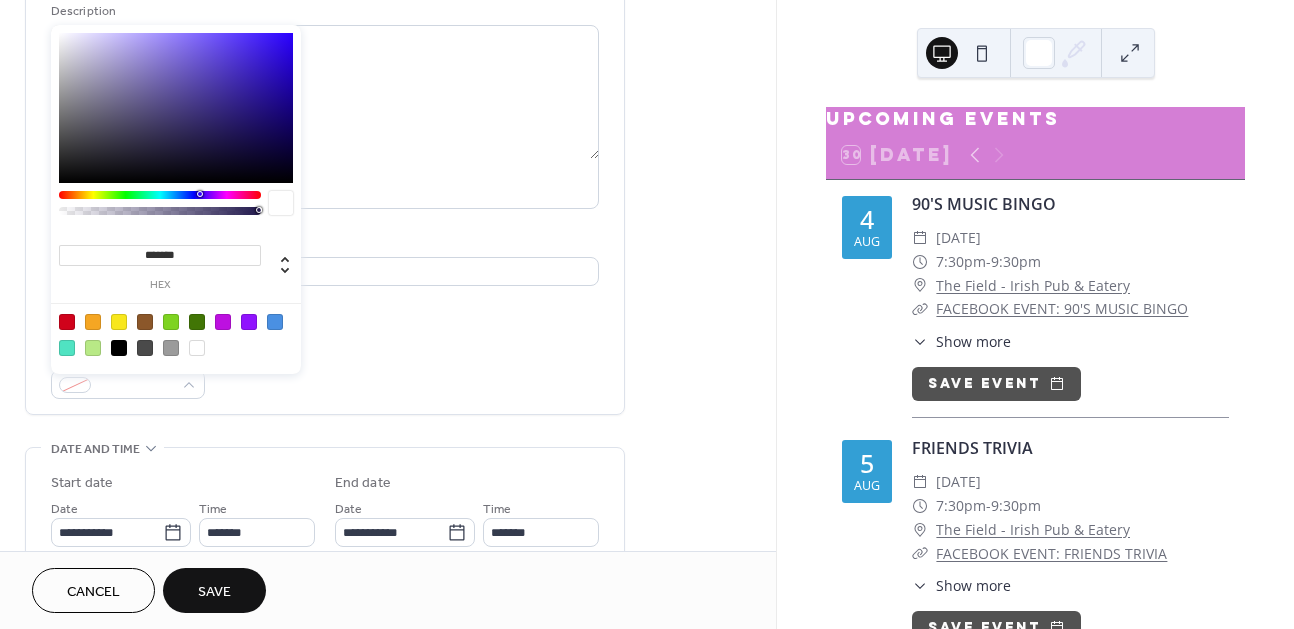 click at bounding box center [119, 322] 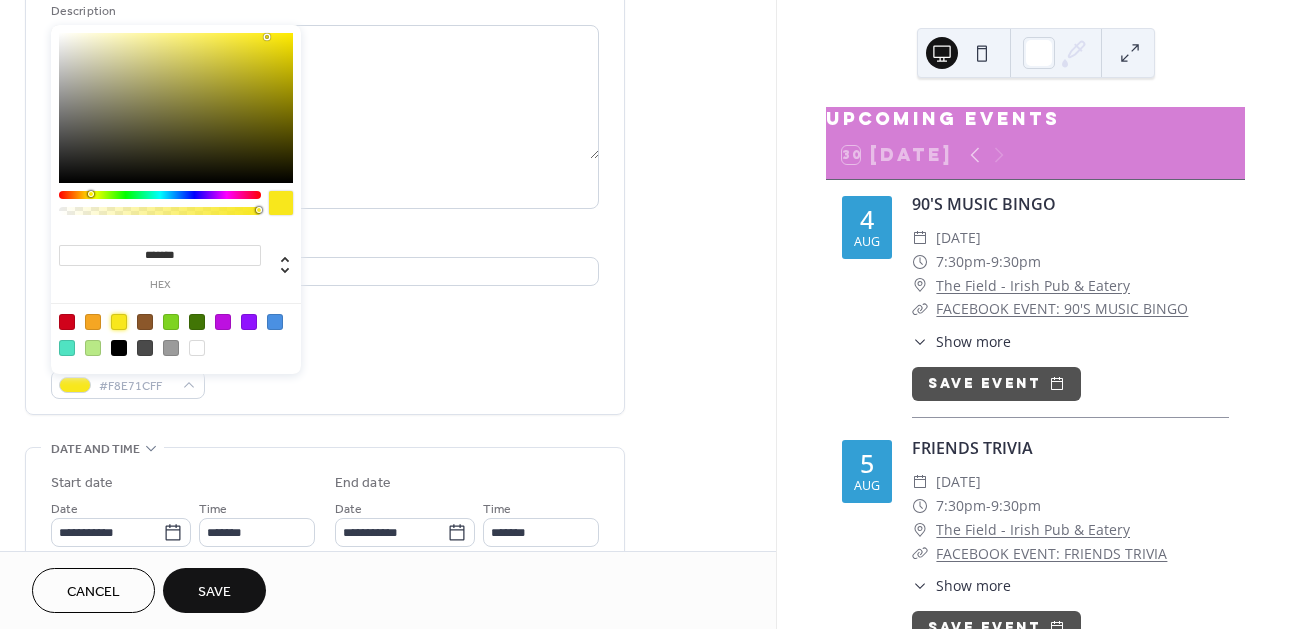 type on "*******" 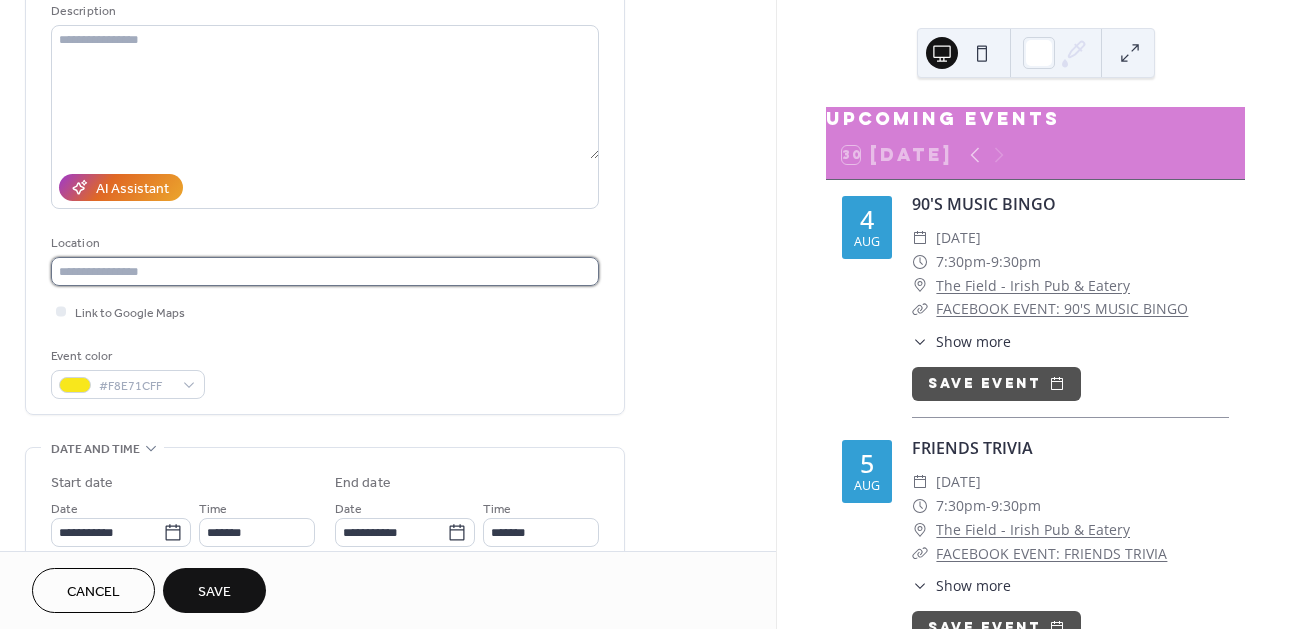 click at bounding box center [325, 271] 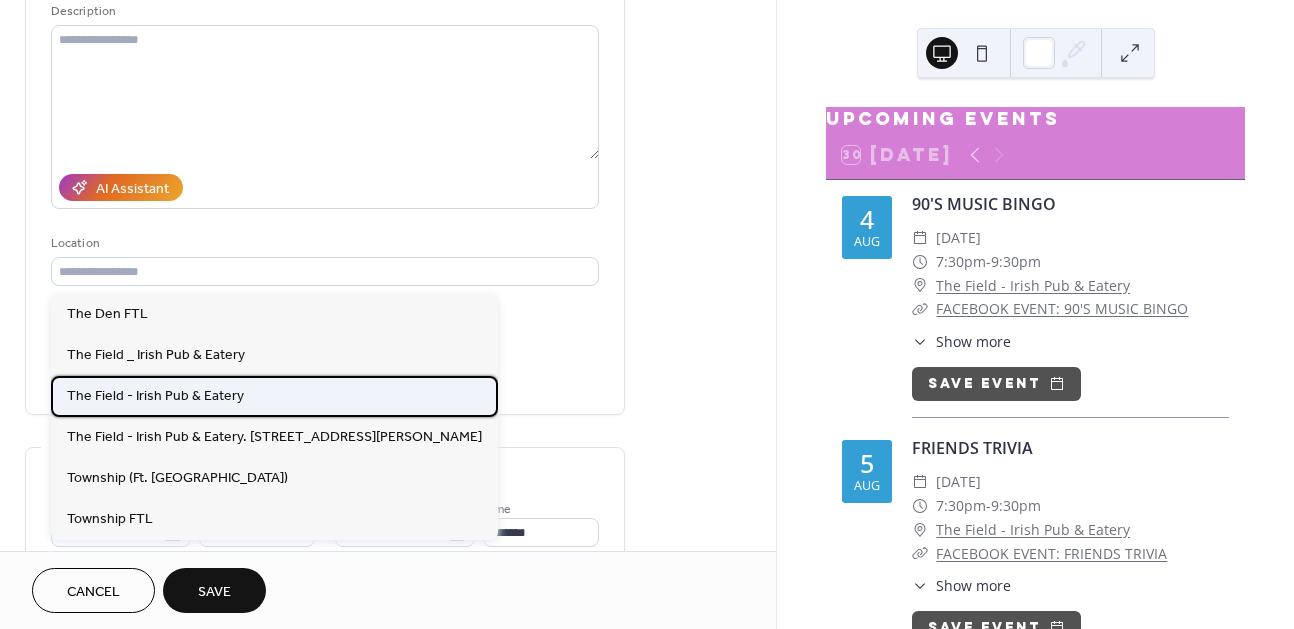 click on "The Field - Irish Pub & Eatery" at bounding box center [155, 396] 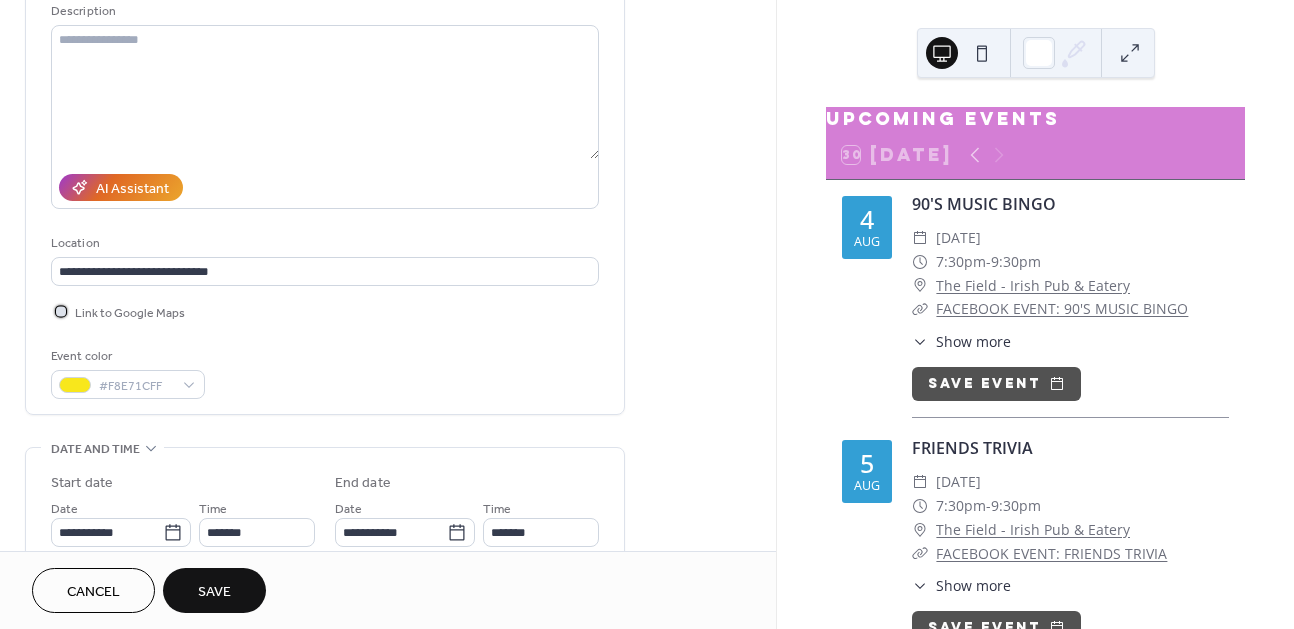 click at bounding box center (61, 311) 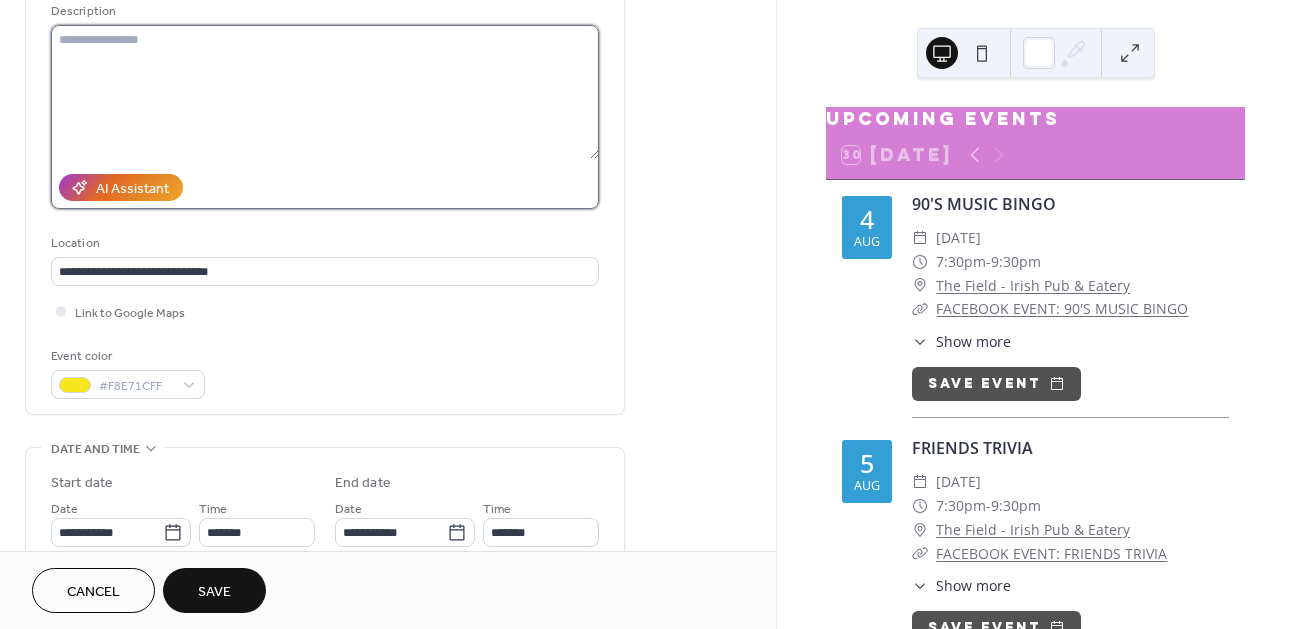click at bounding box center [325, 92] 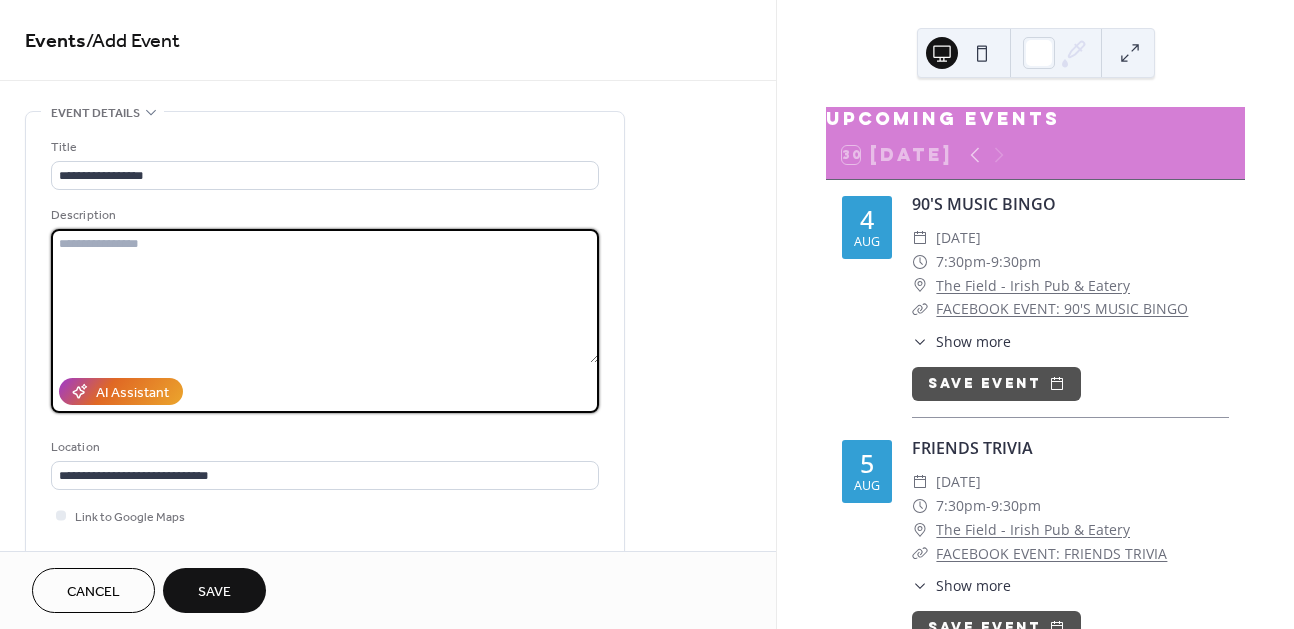 scroll, scrollTop: 0, scrollLeft: 0, axis: both 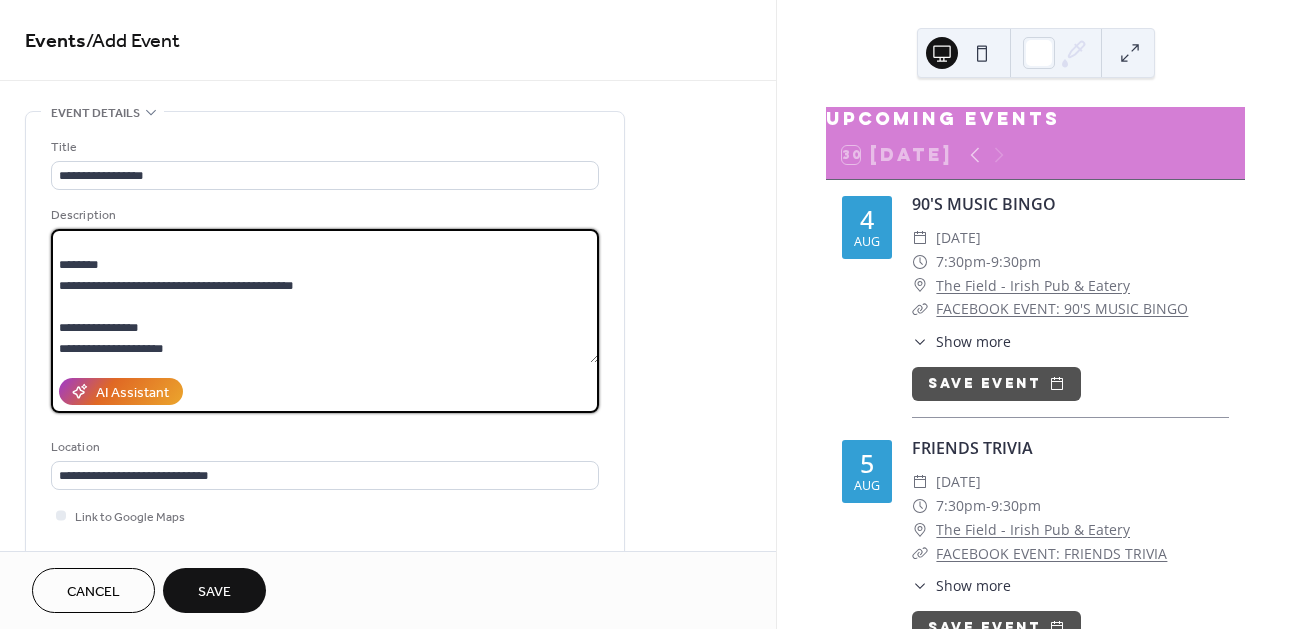 type on "**********" 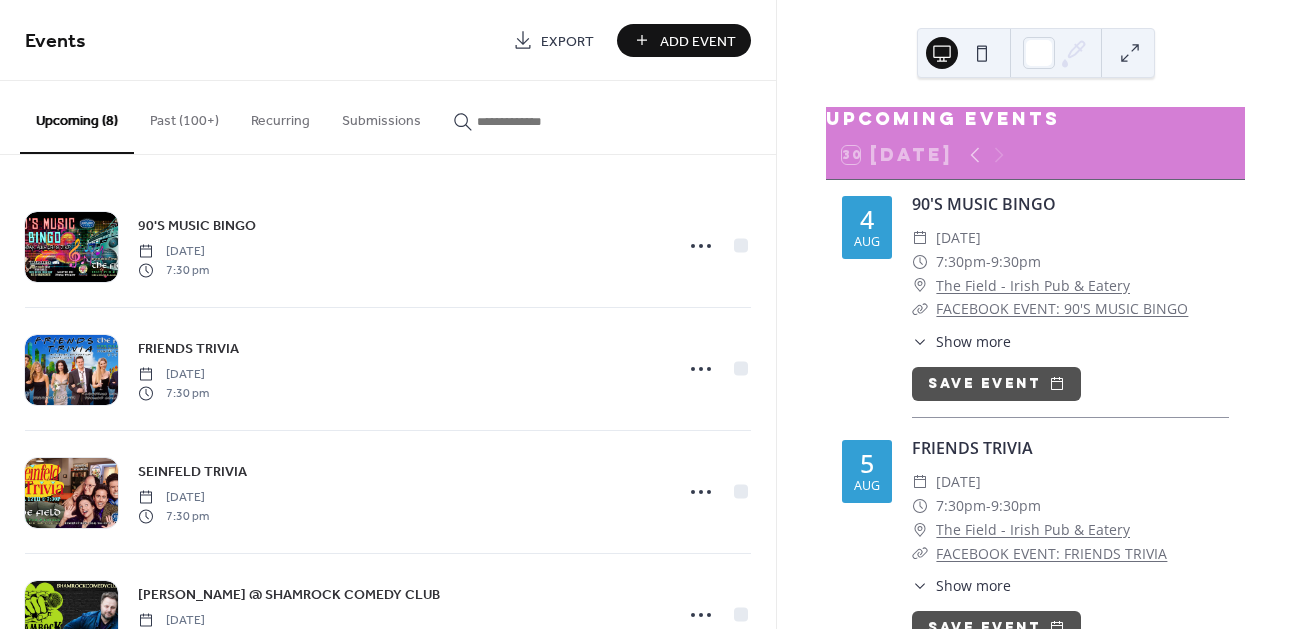 scroll, scrollTop: 0, scrollLeft: 0, axis: both 